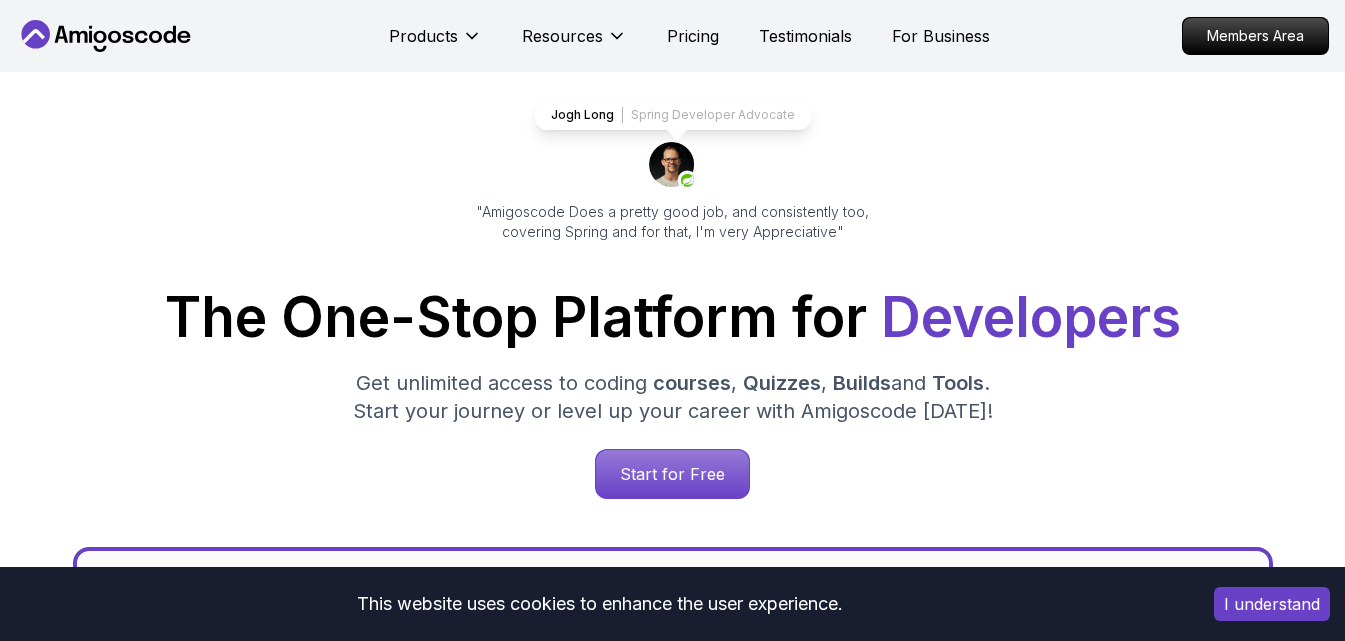 scroll, scrollTop: 100, scrollLeft: 0, axis: vertical 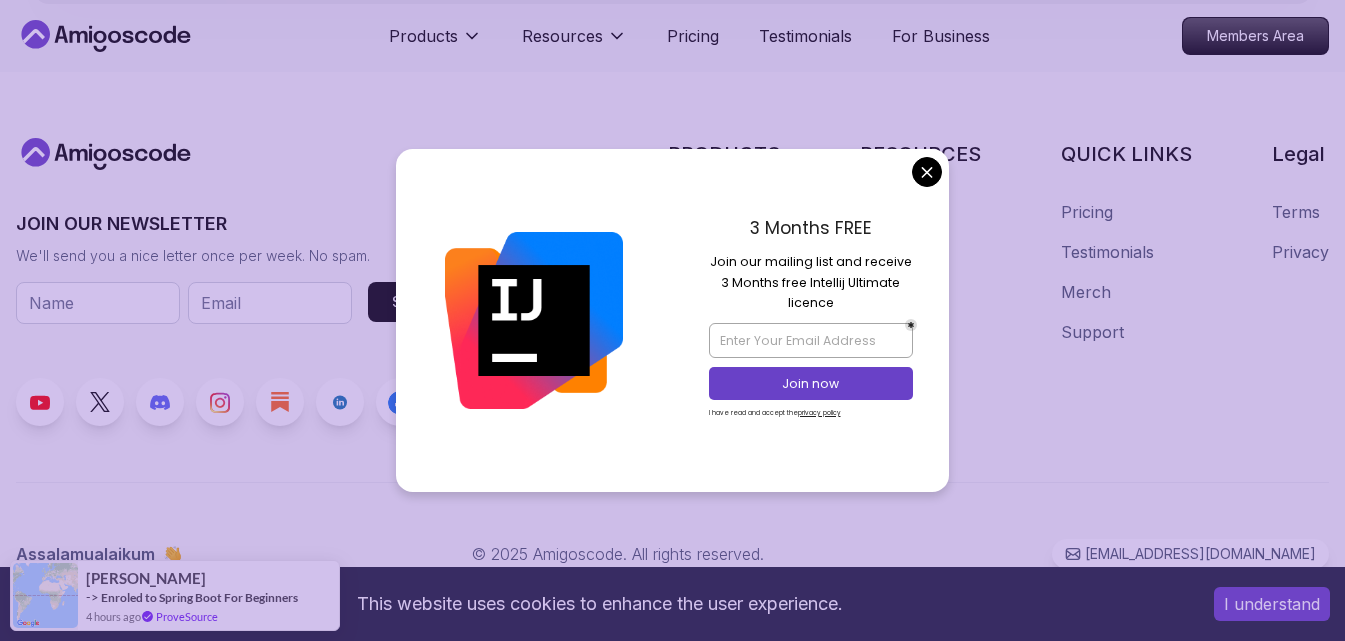 drag, startPoint x: 1350, startPoint y: 94, endPoint x: 1359, endPoint y: 637, distance: 543.0746 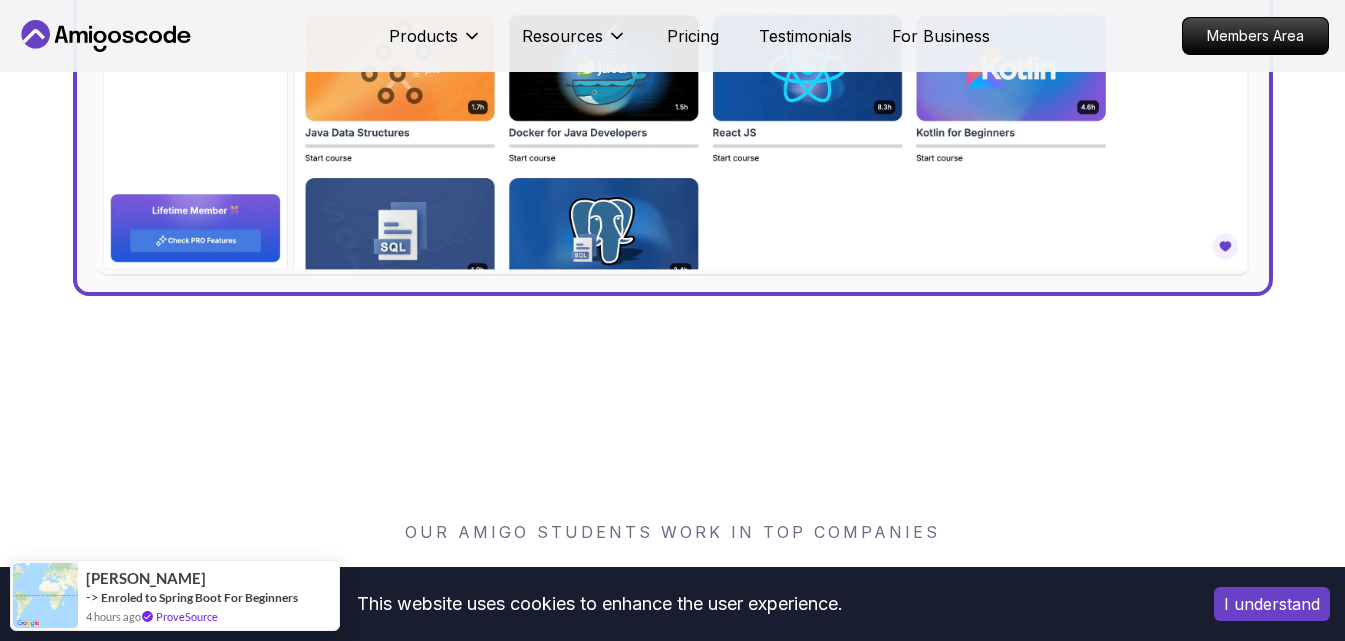 scroll, scrollTop: 0, scrollLeft: 0, axis: both 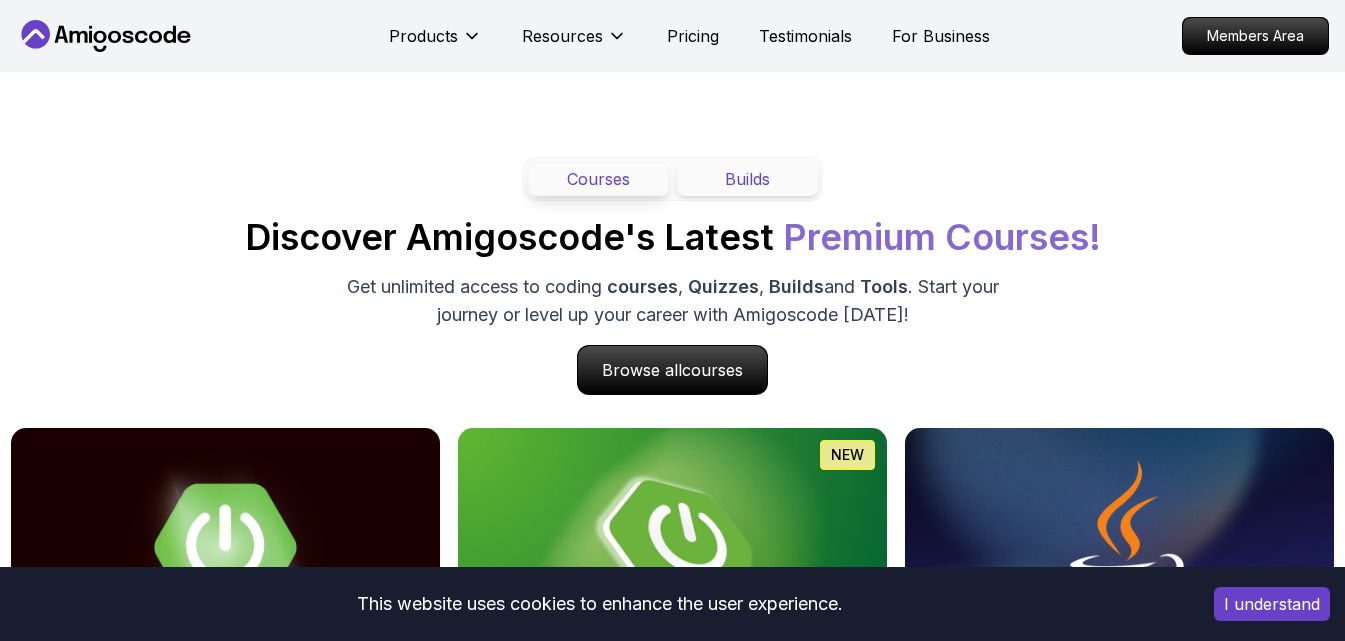 click on "Builds" at bounding box center (747, 179) 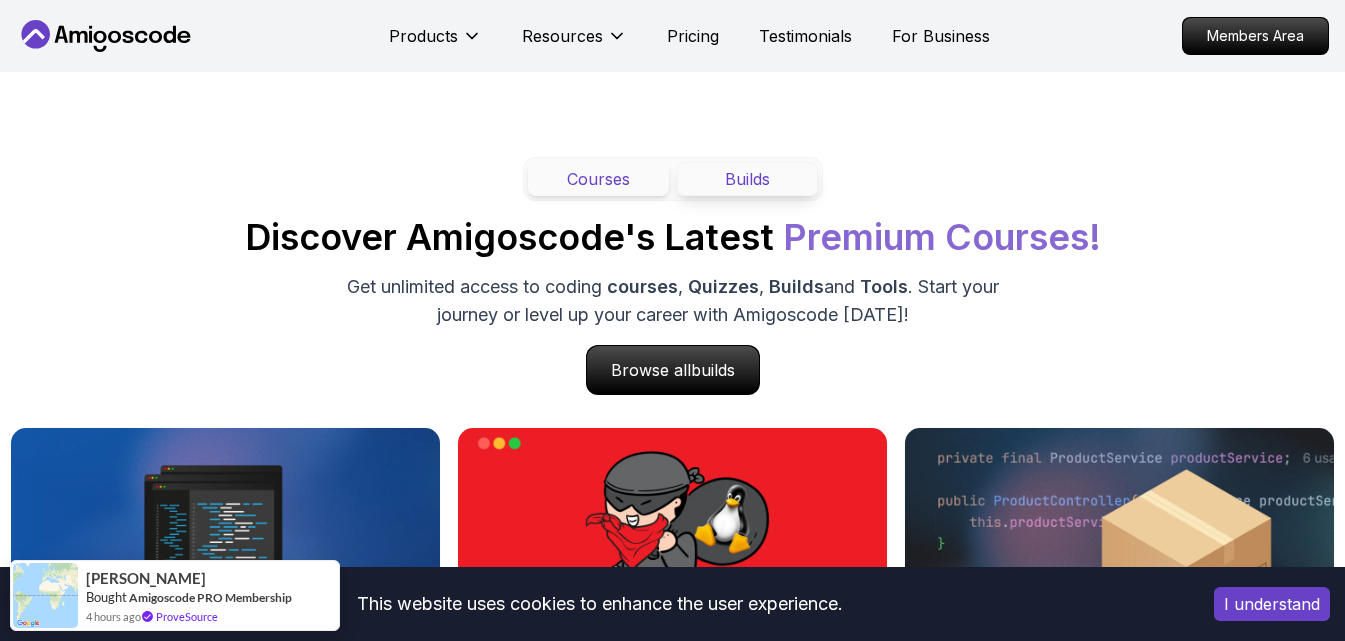 click on "Courses" at bounding box center (598, 179) 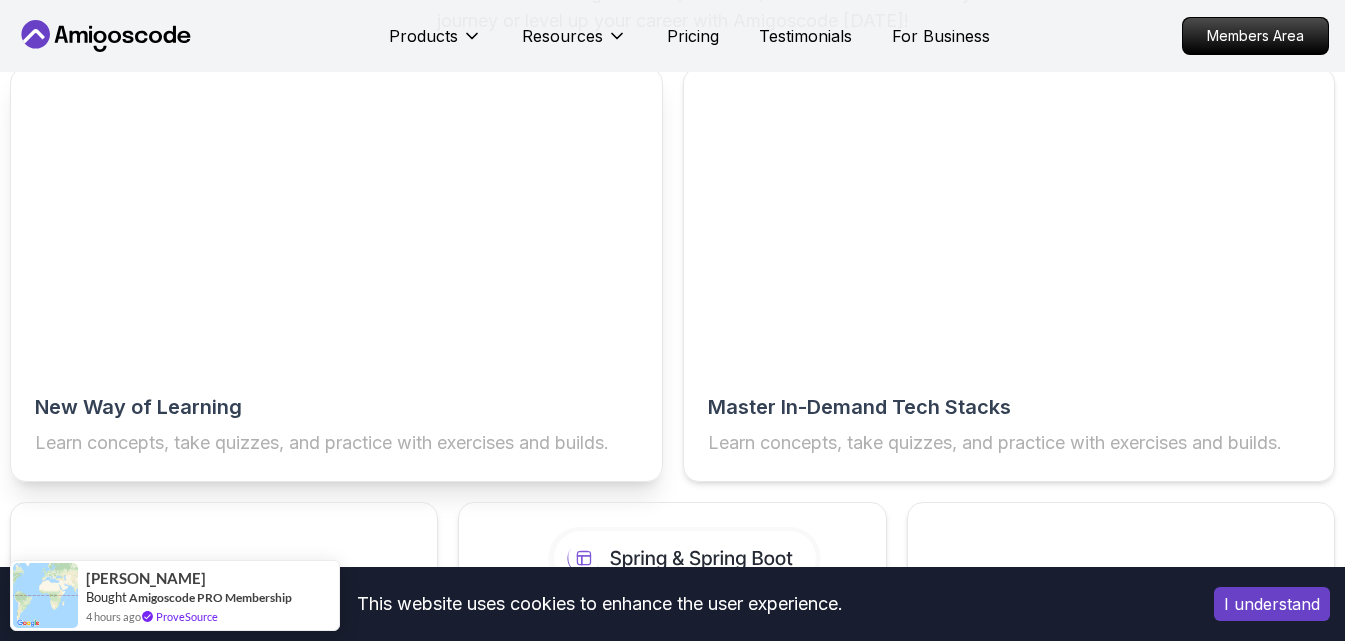 scroll, scrollTop: 3200, scrollLeft: 0, axis: vertical 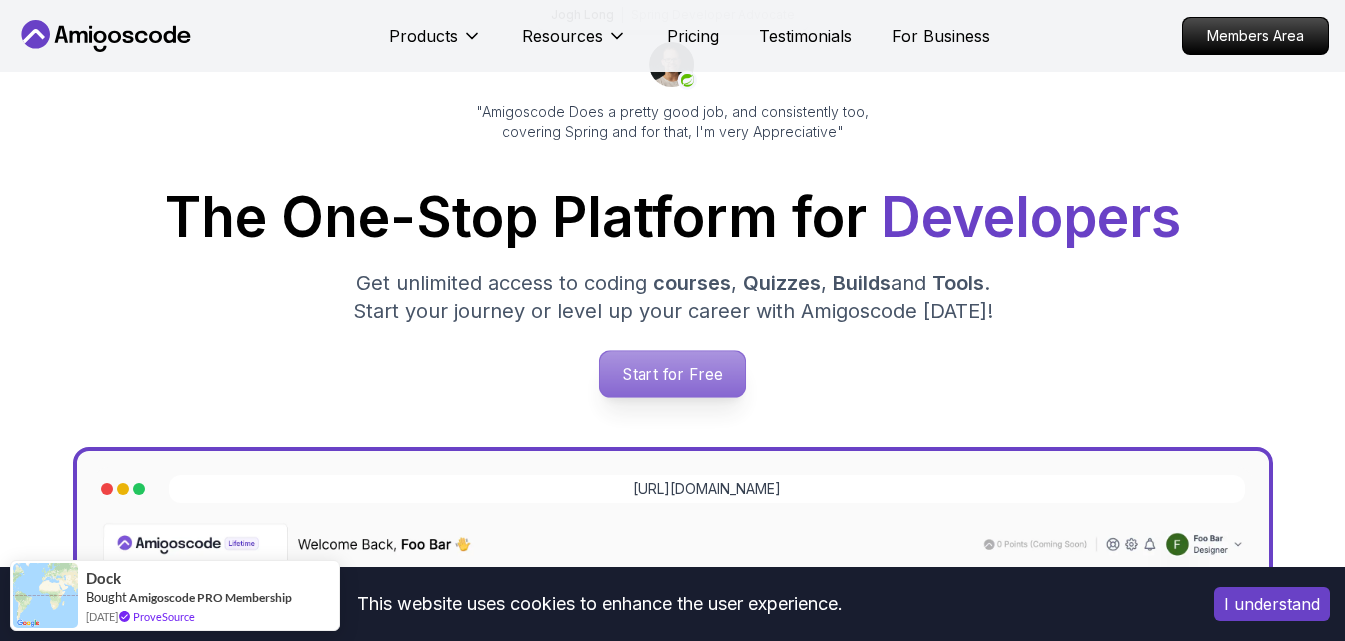 click on "Start for Free" at bounding box center [672, 374] 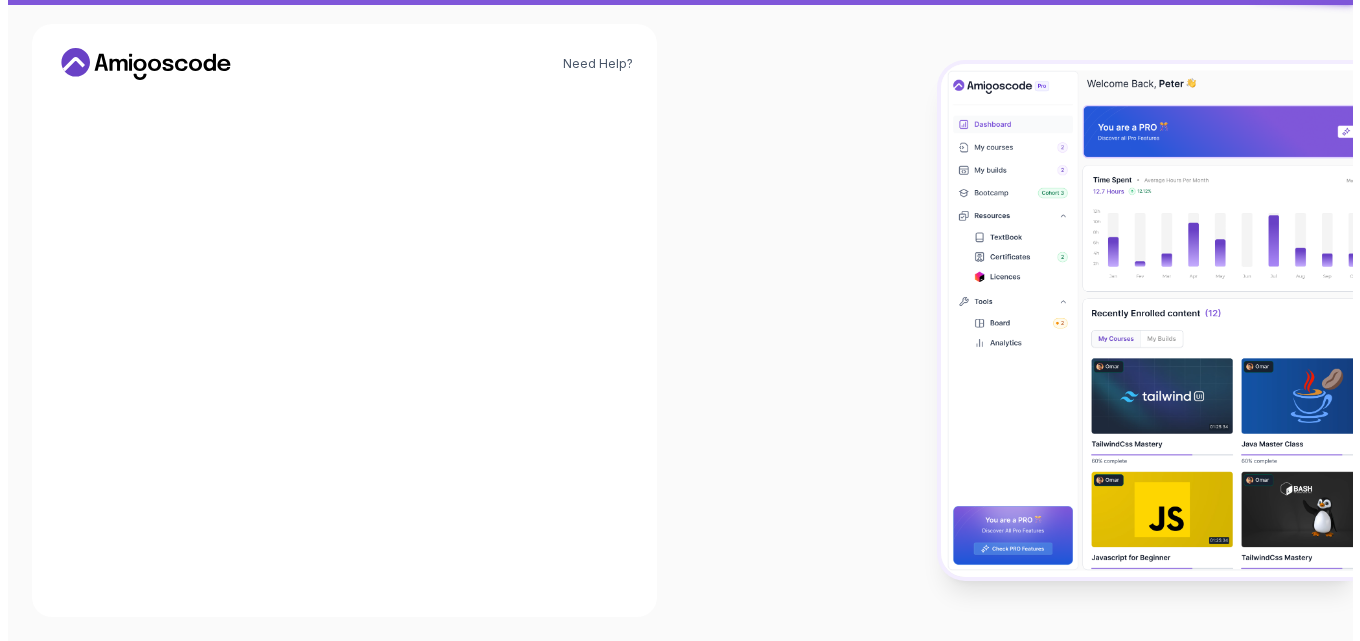 scroll, scrollTop: 0, scrollLeft: 0, axis: both 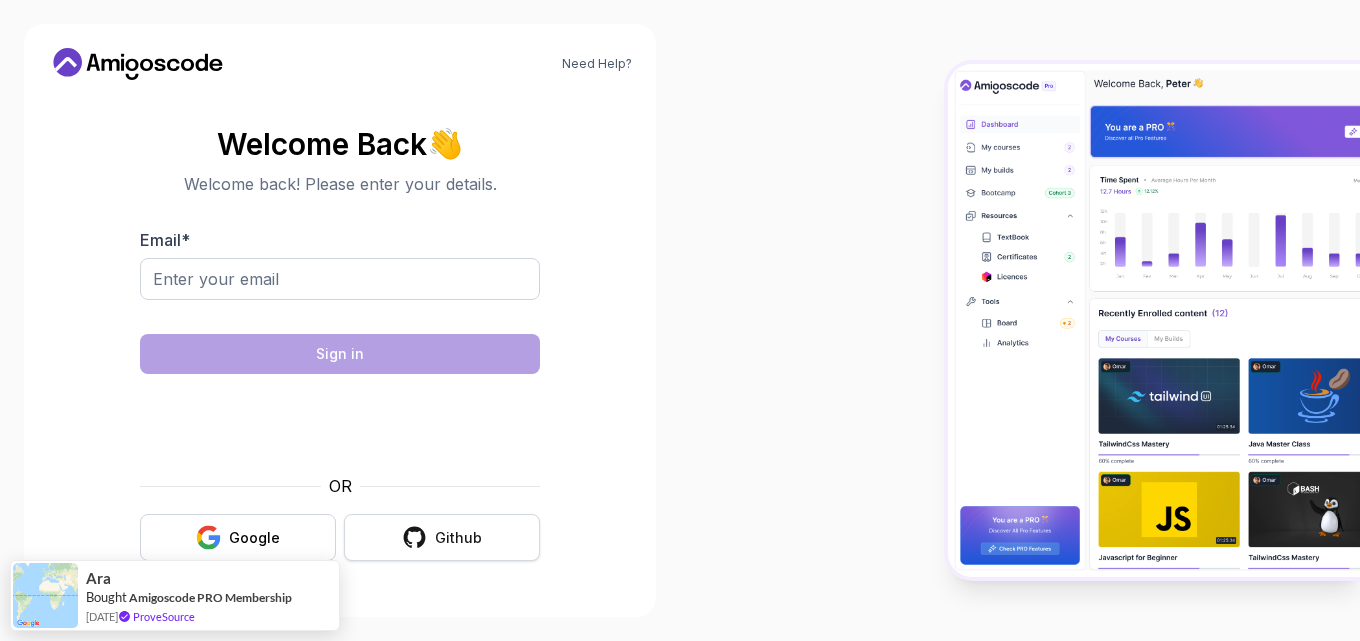 click on "Github" at bounding box center (442, 537) 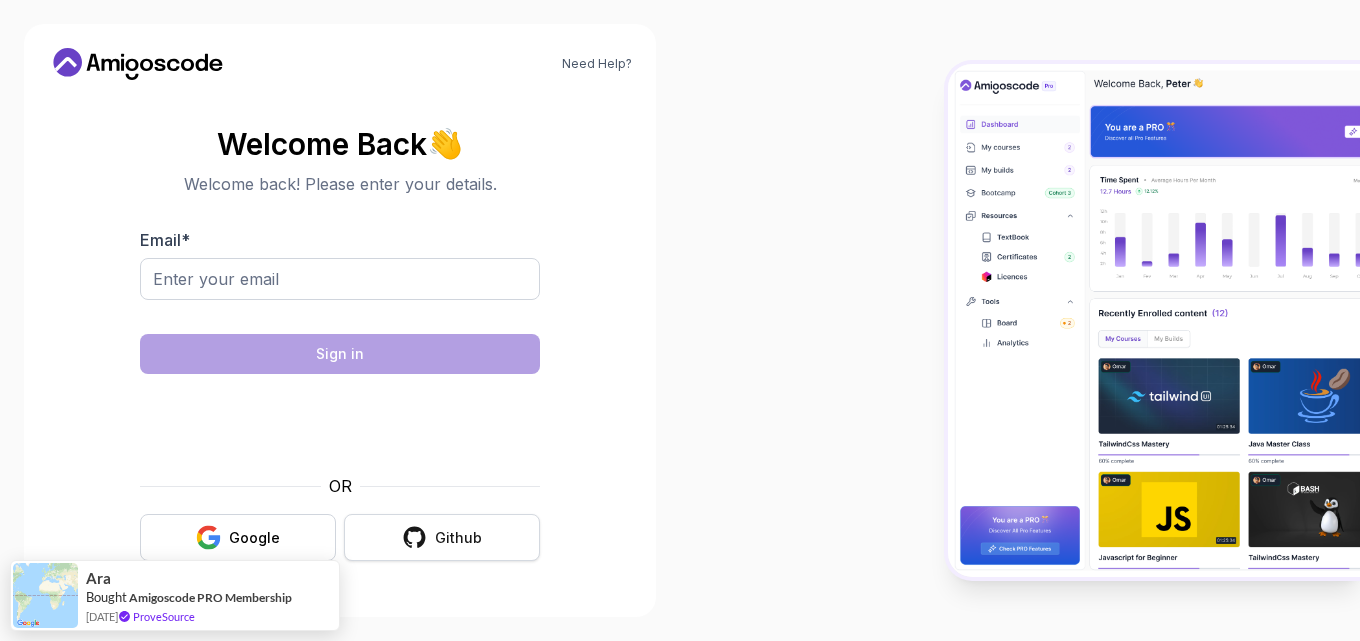 click on "Github" at bounding box center [442, 537] 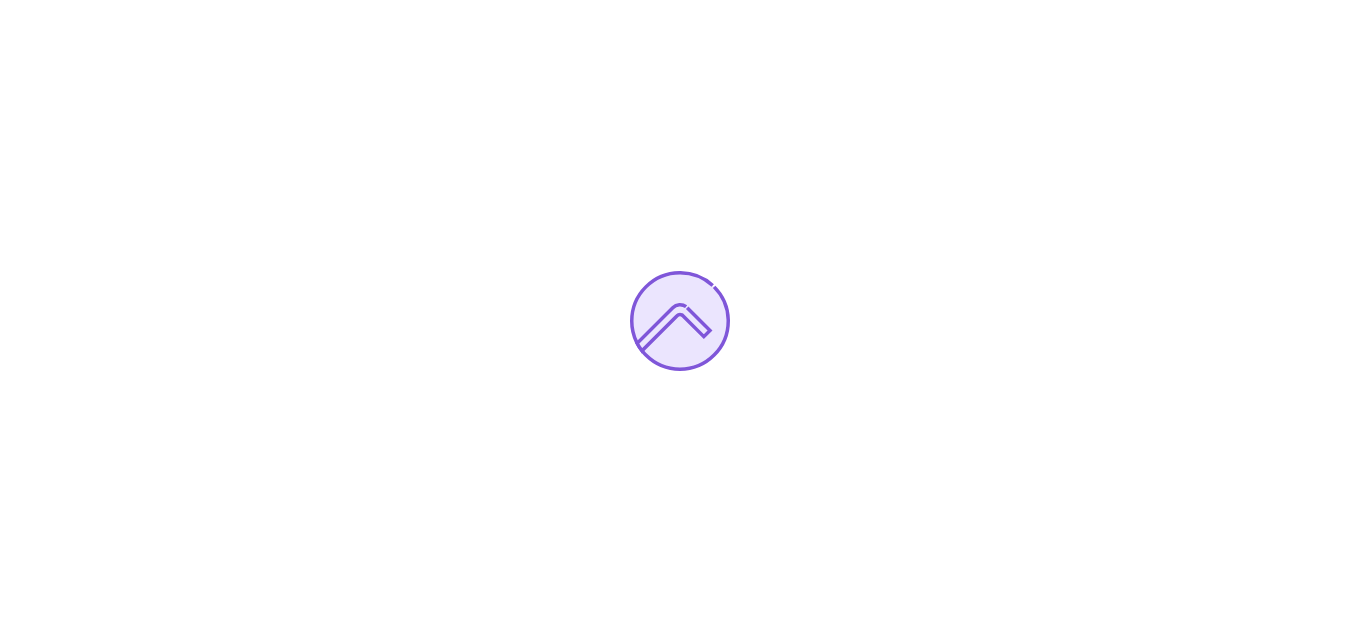 scroll, scrollTop: 0, scrollLeft: 0, axis: both 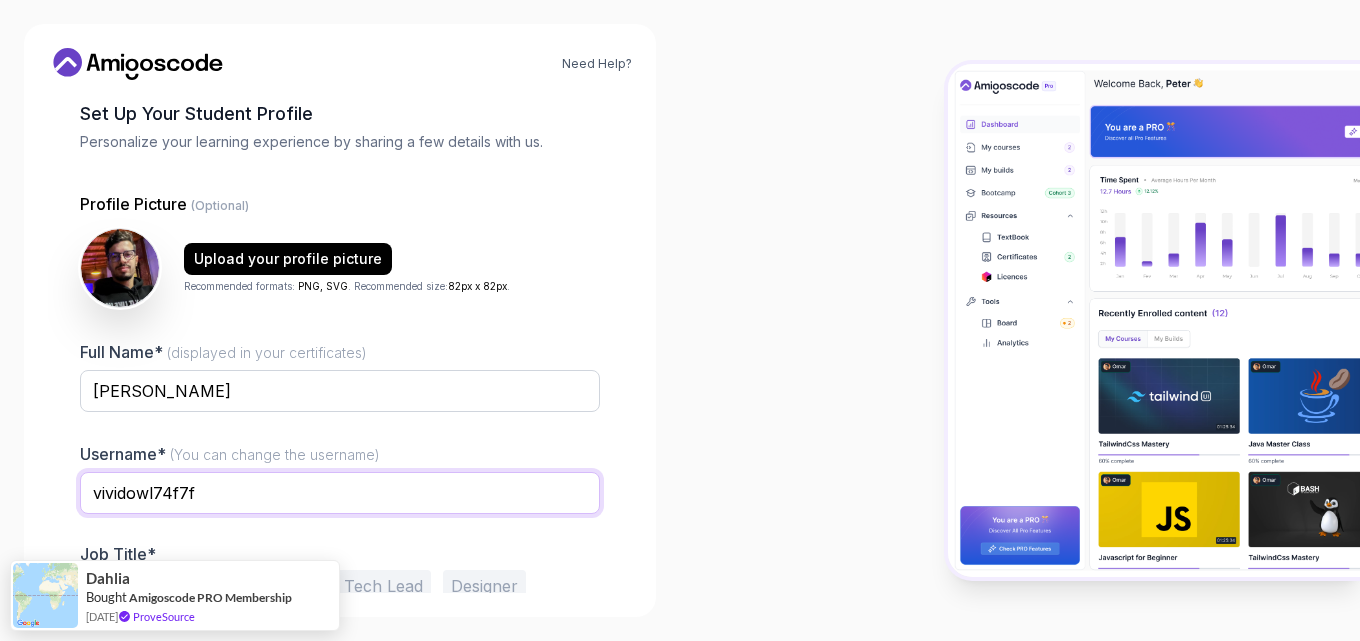 click on "vividowl74f7f" at bounding box center (340, 493) 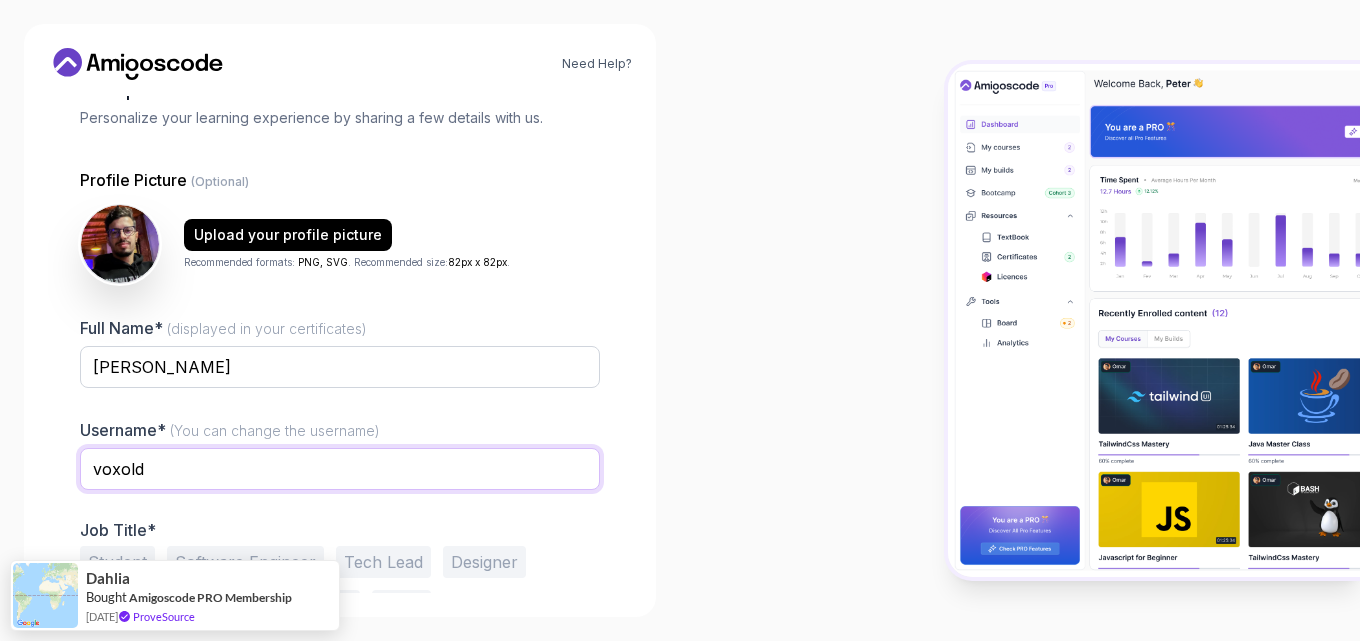 scroll, scrollTop: 129, scrollLeft: 0, axis: vertical 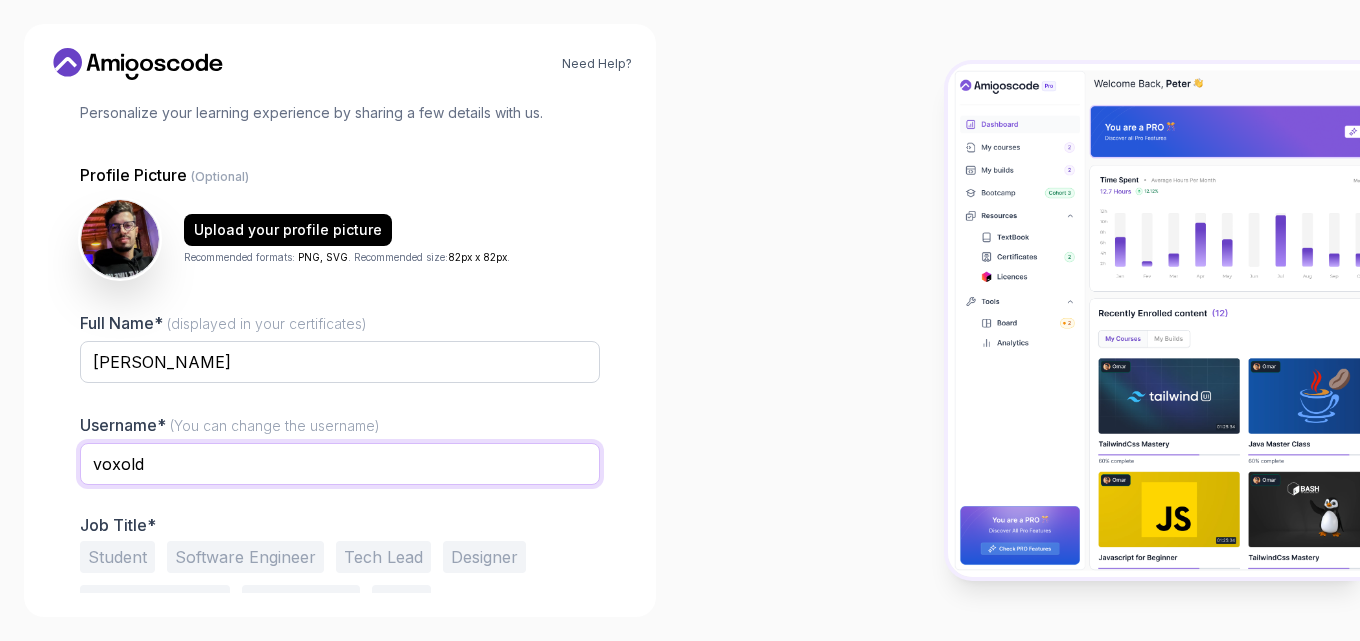 type on "voxold" 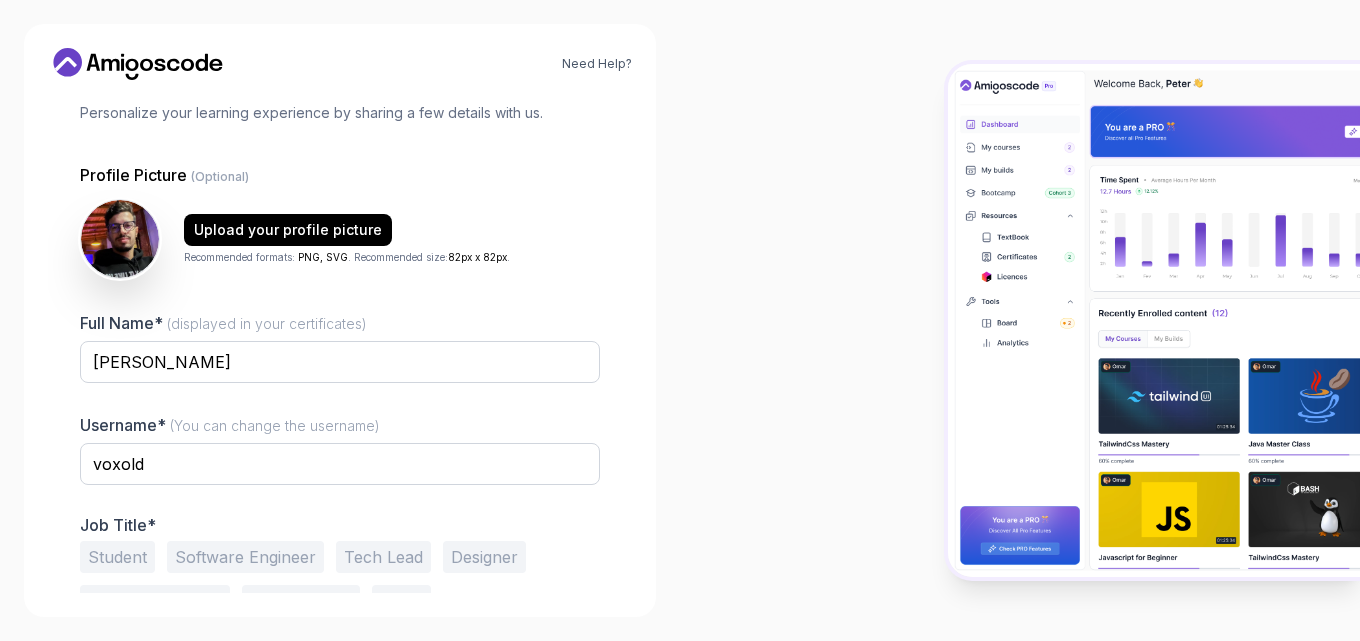 click on "Software Engineer" at bounding box center (245, 557) 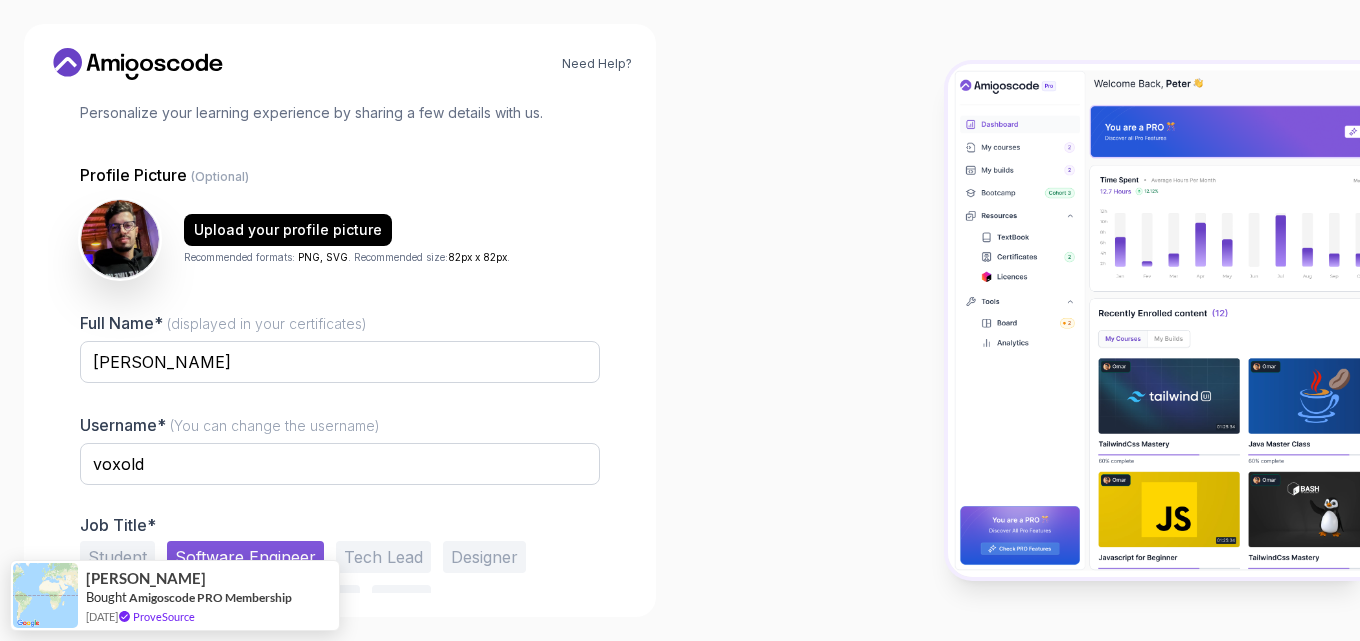 click on "Student" at bounding box center [117, 557] 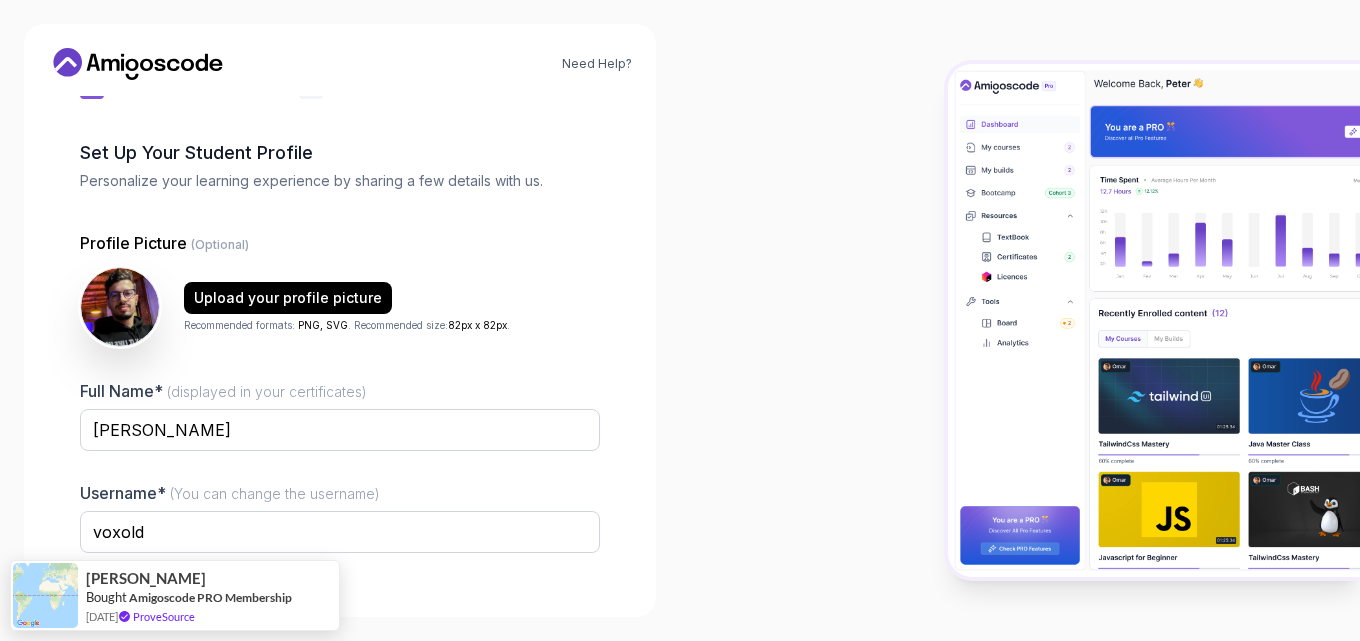 scroll, scrollTop: 129, scrollLeft: 0, axis: vertical 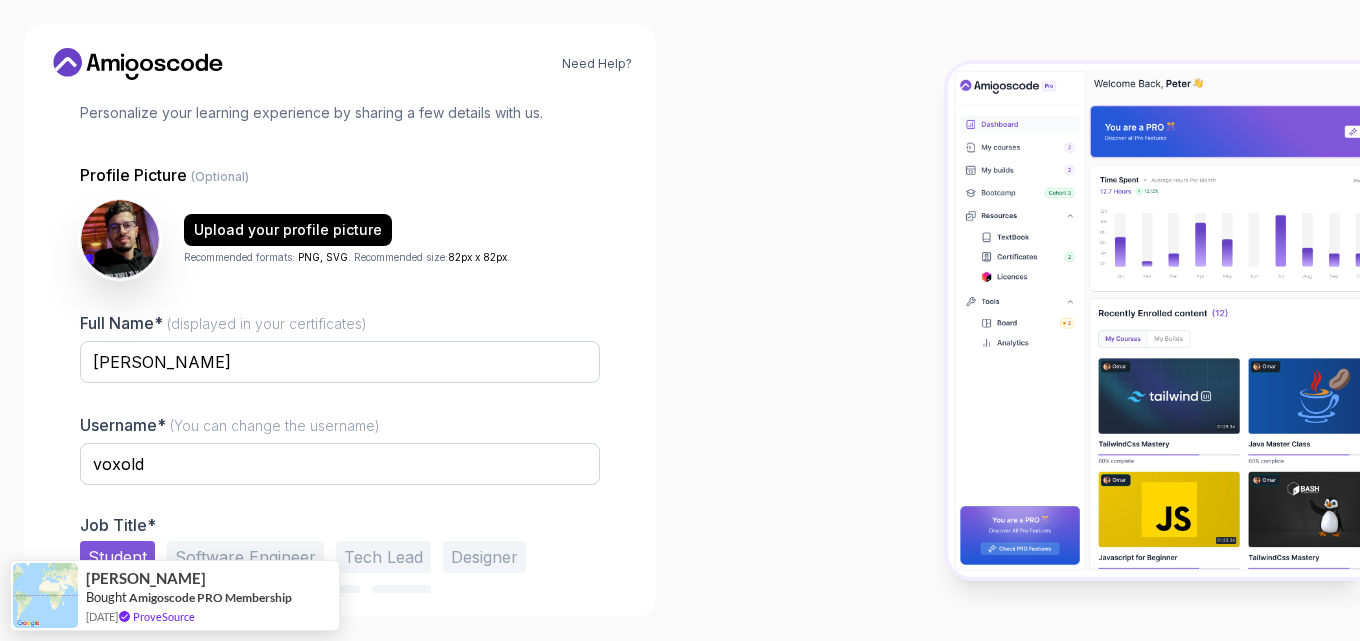 click on "Software Engineer" at bounding box center [245, 557] 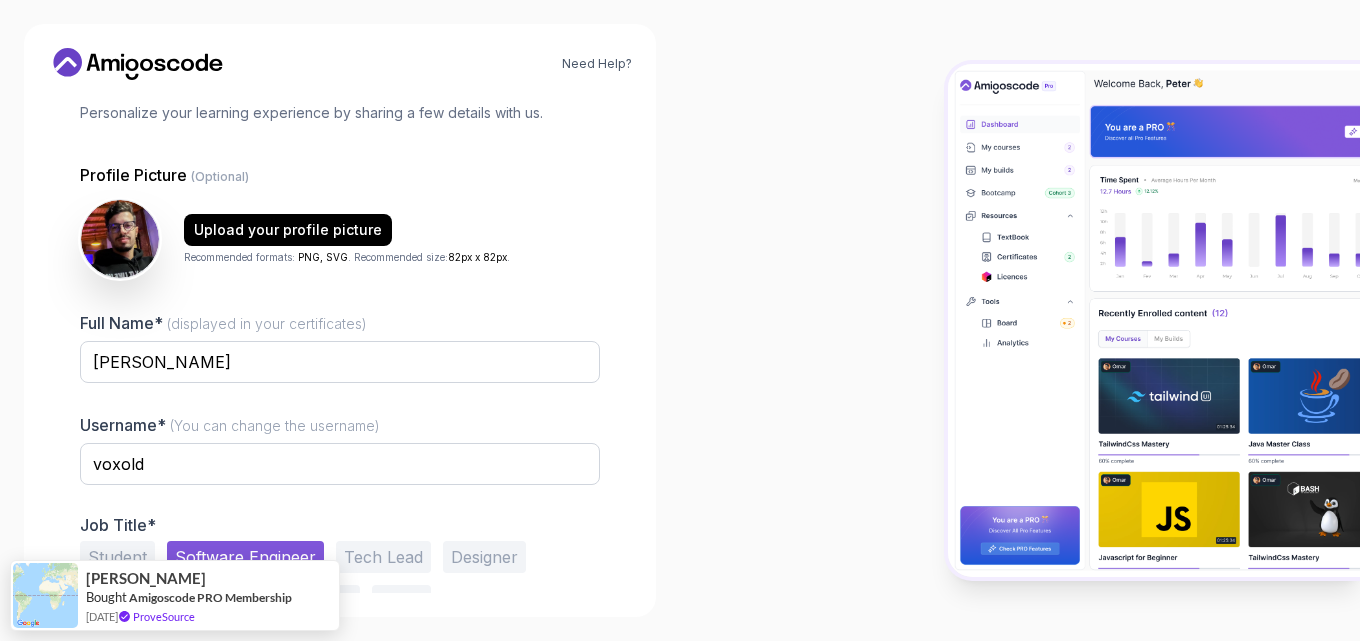 click on "Next" at bounding box center [530, 637] 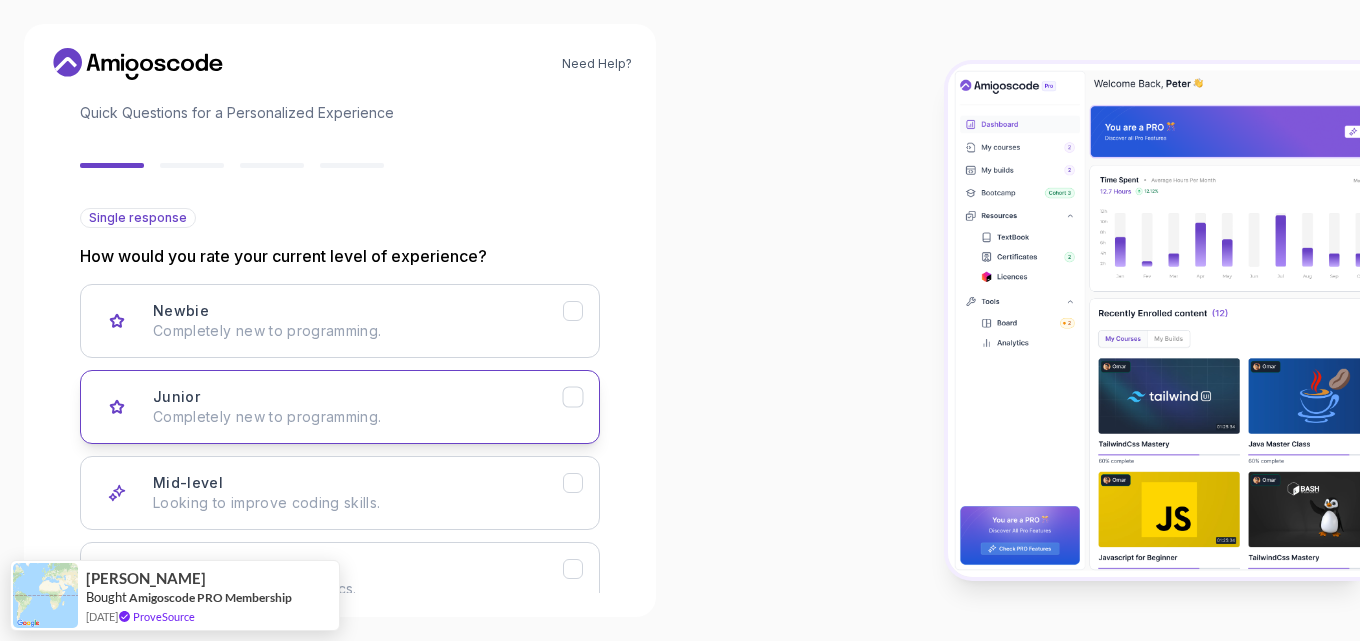 click on "Junior Completely new to programming." at bounding box center (340, 407) 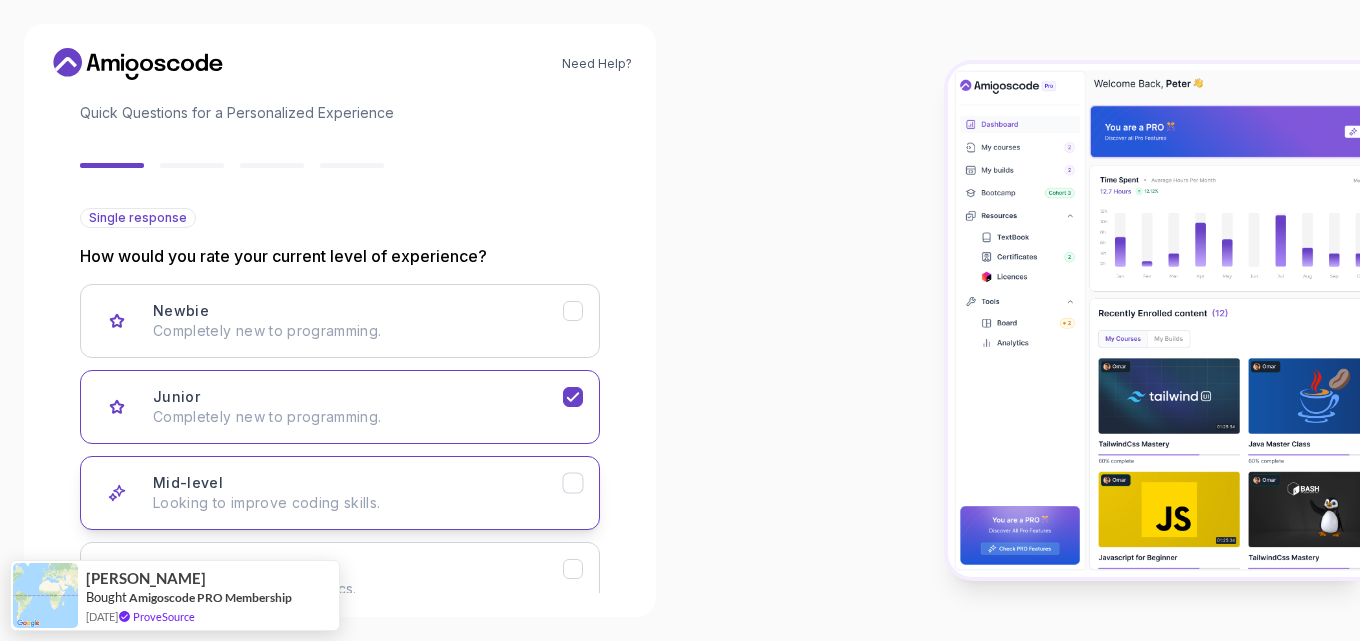 click at bounding box center (573, 483) 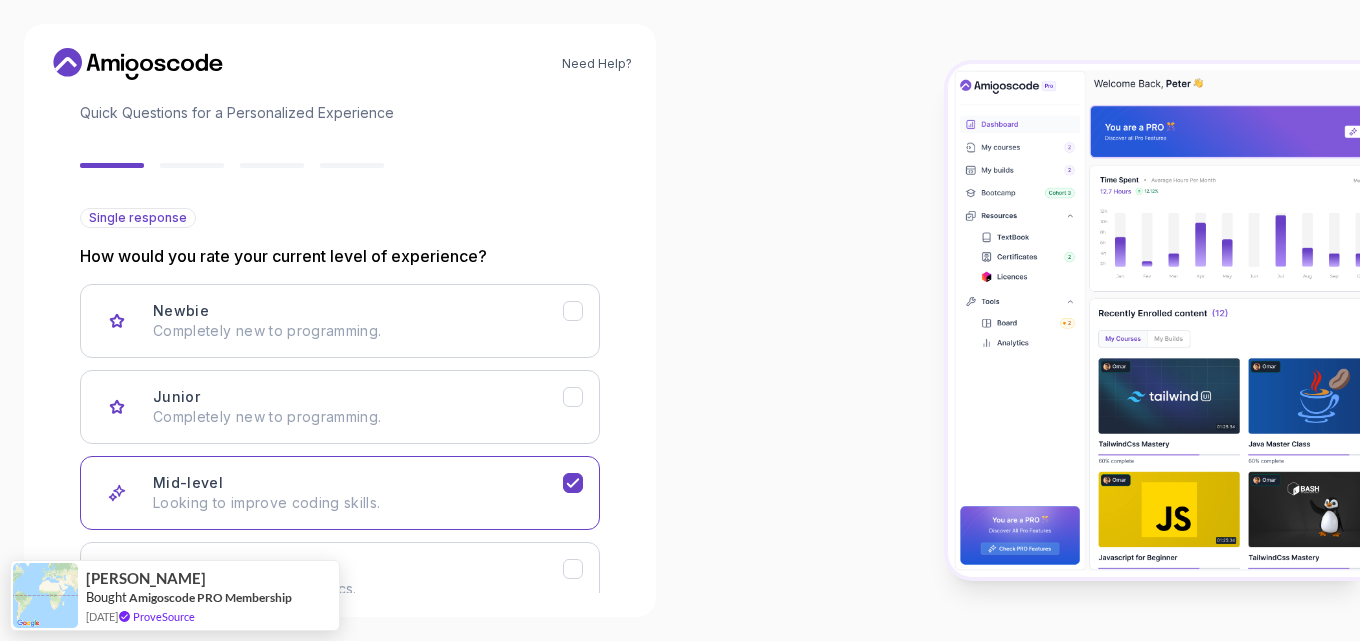 scroll, scrollTop: 192, scrollLeft: 0, axis: vertical 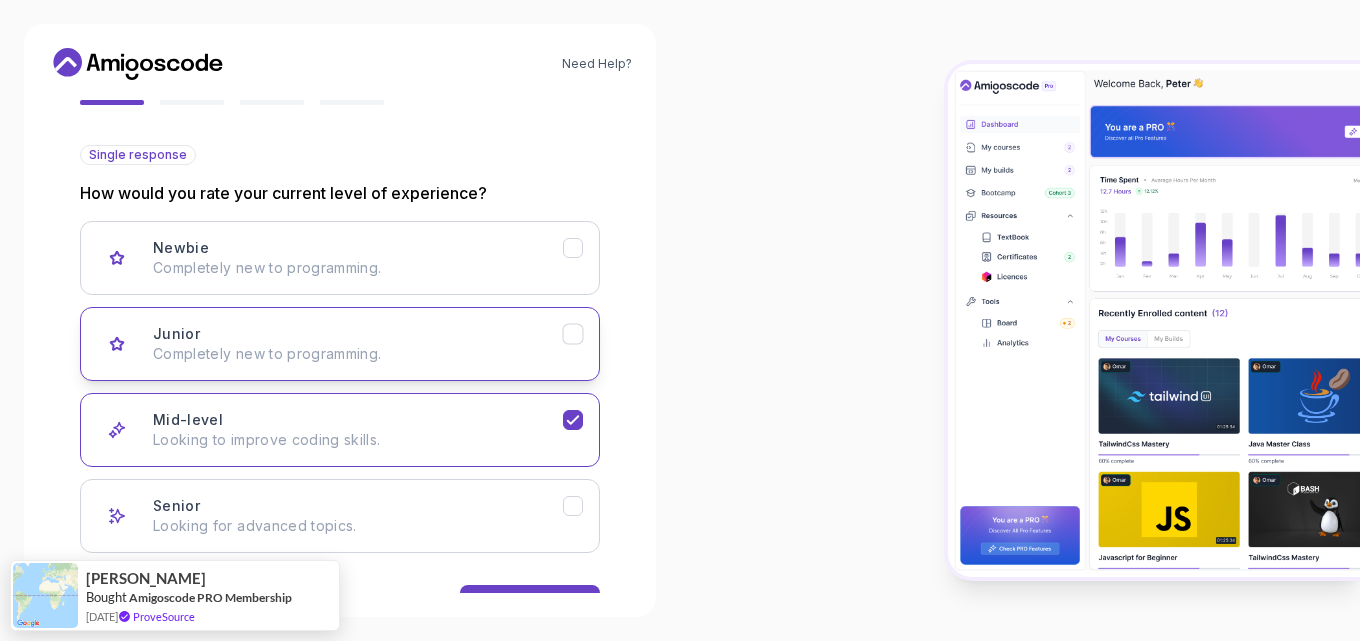 click on "Junior Completely new to programming." at bounding box center (340, 344) 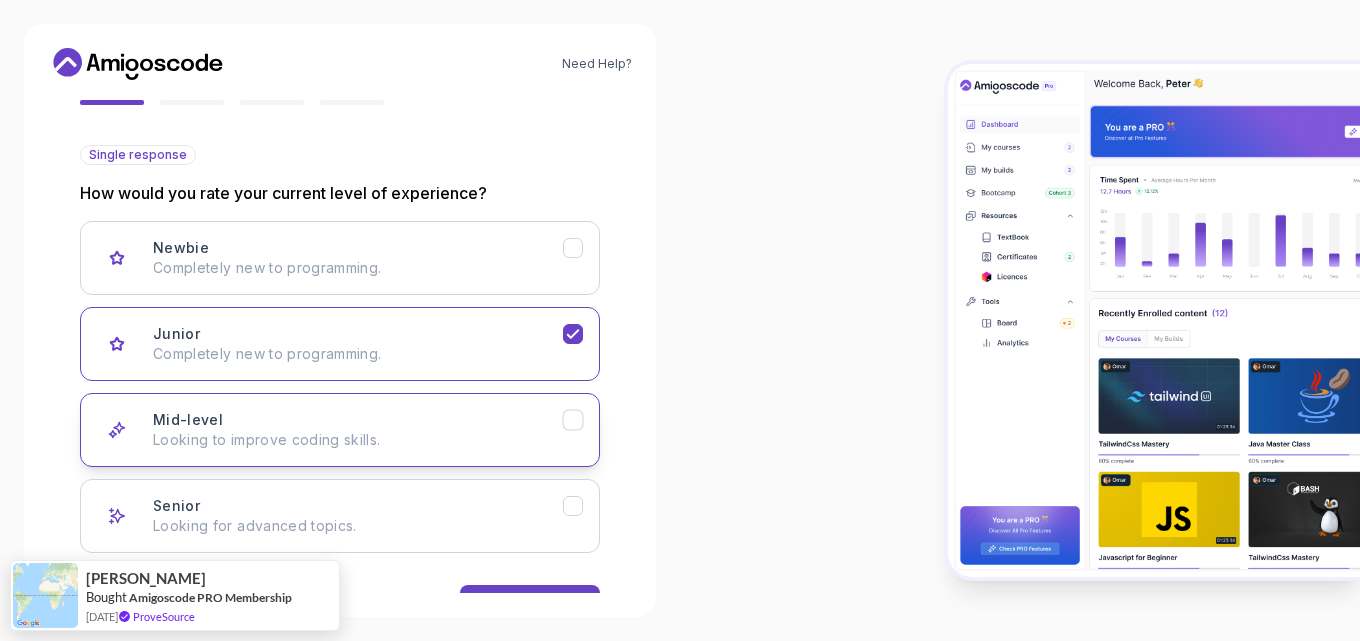 click on "Mid-level Looking to improve coding skills." at bounding box center (340, 430) 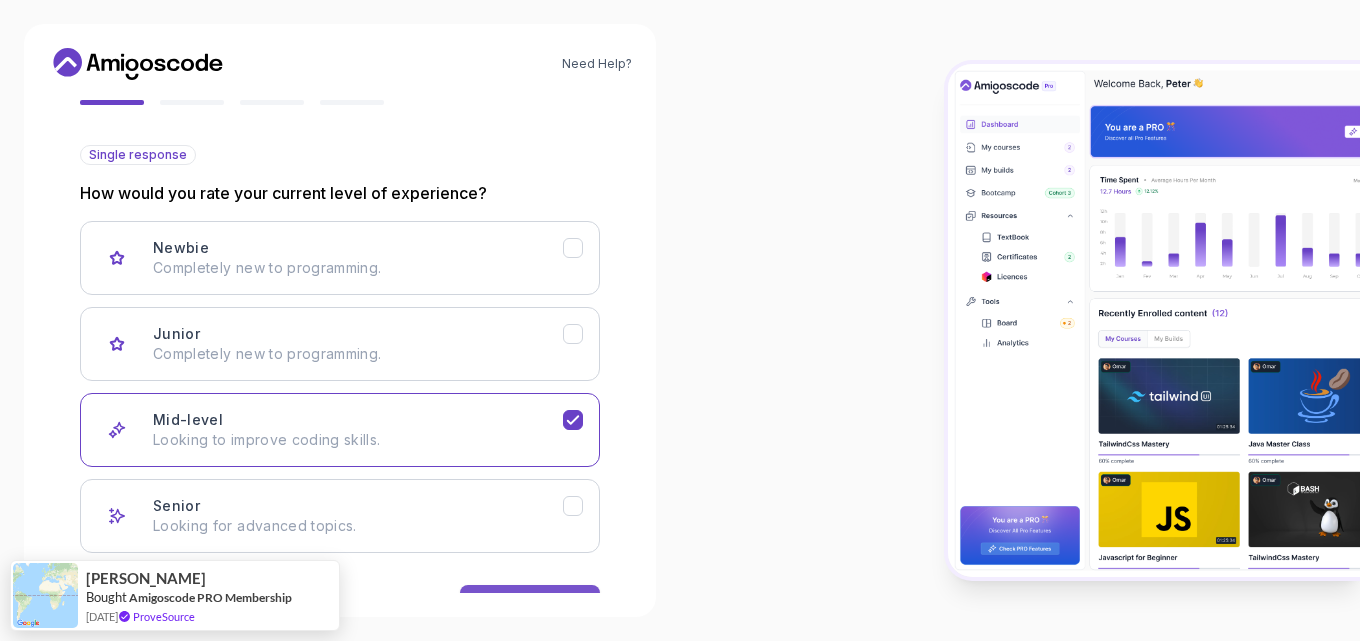 click on "Next" at bounding box center [530, 605] 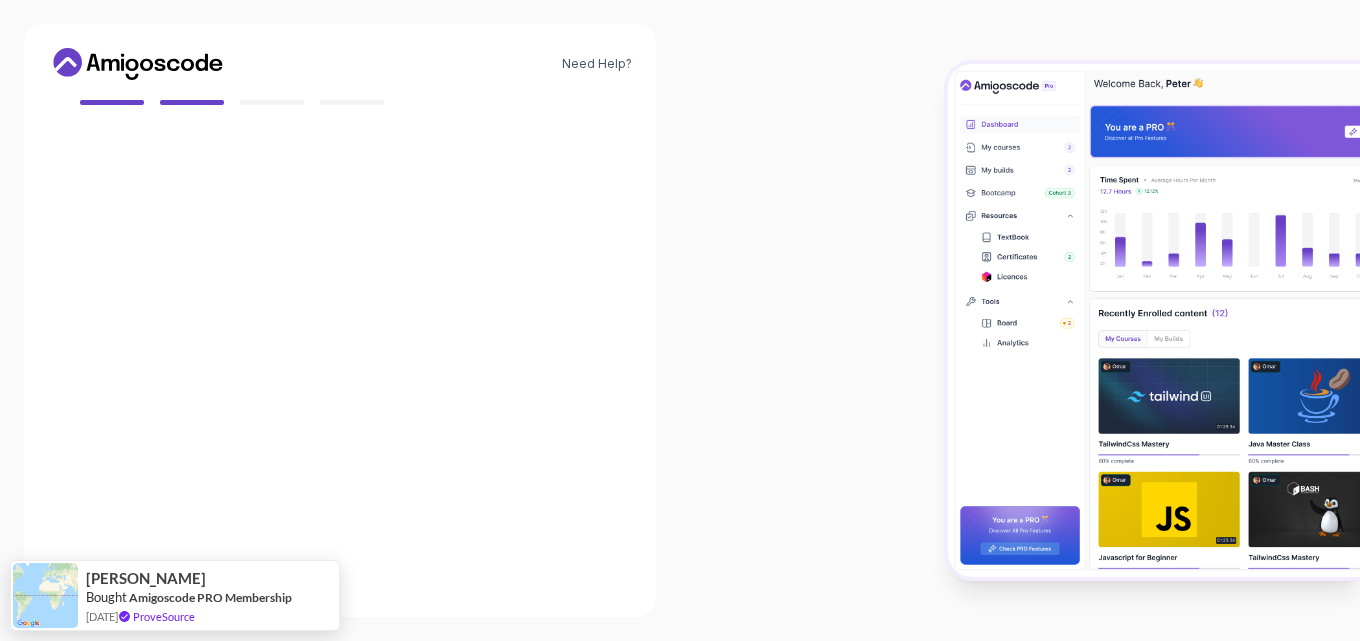 scroll, scrollTop: 192, scrollLeft: 0, axis: vertical 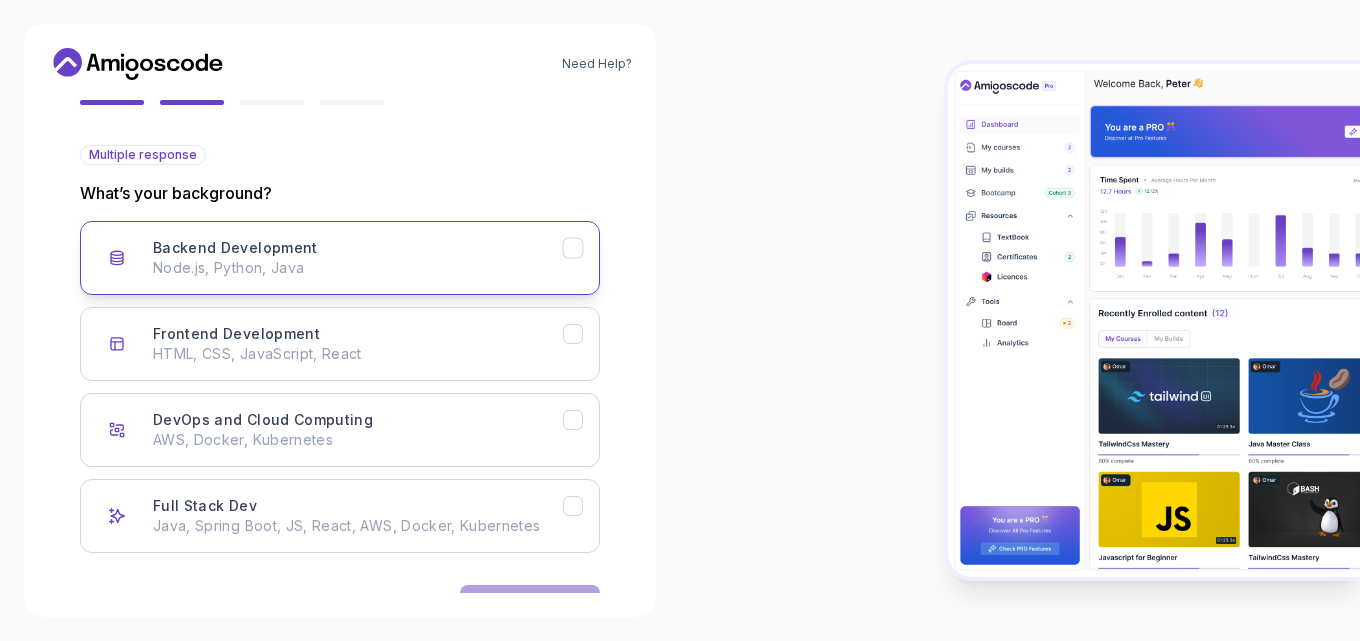 click on "Node.js, Python, Java" at bounding box center (358, 268) 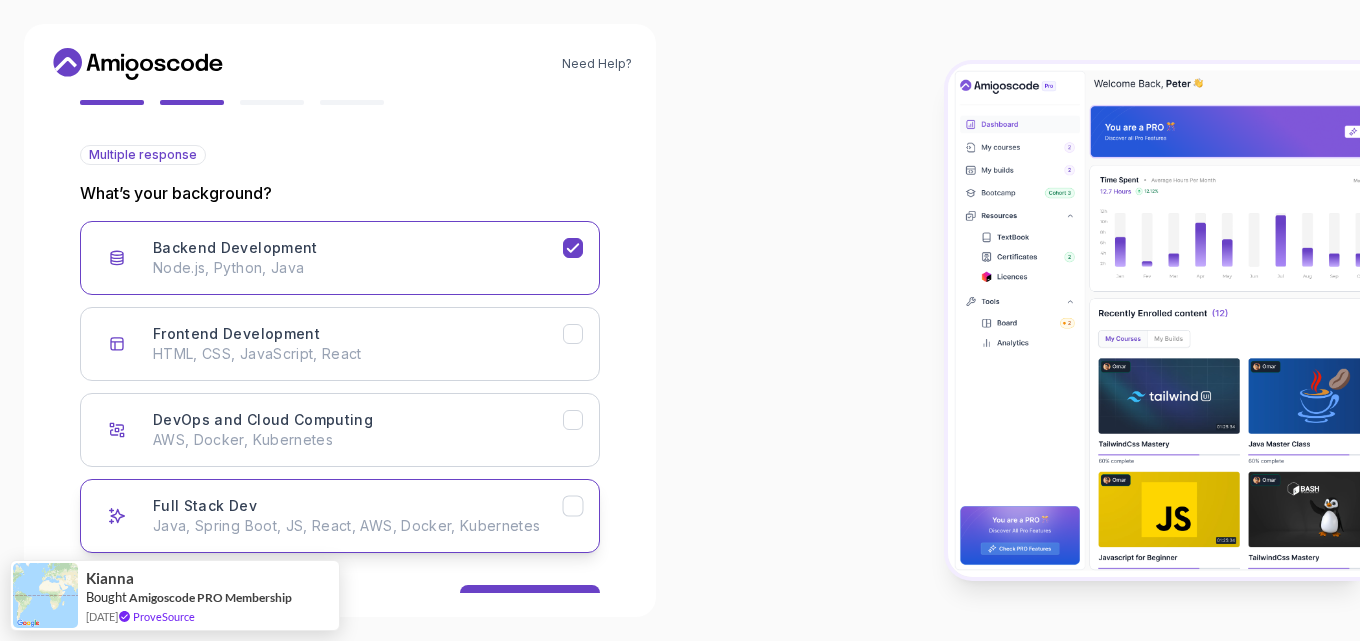 click 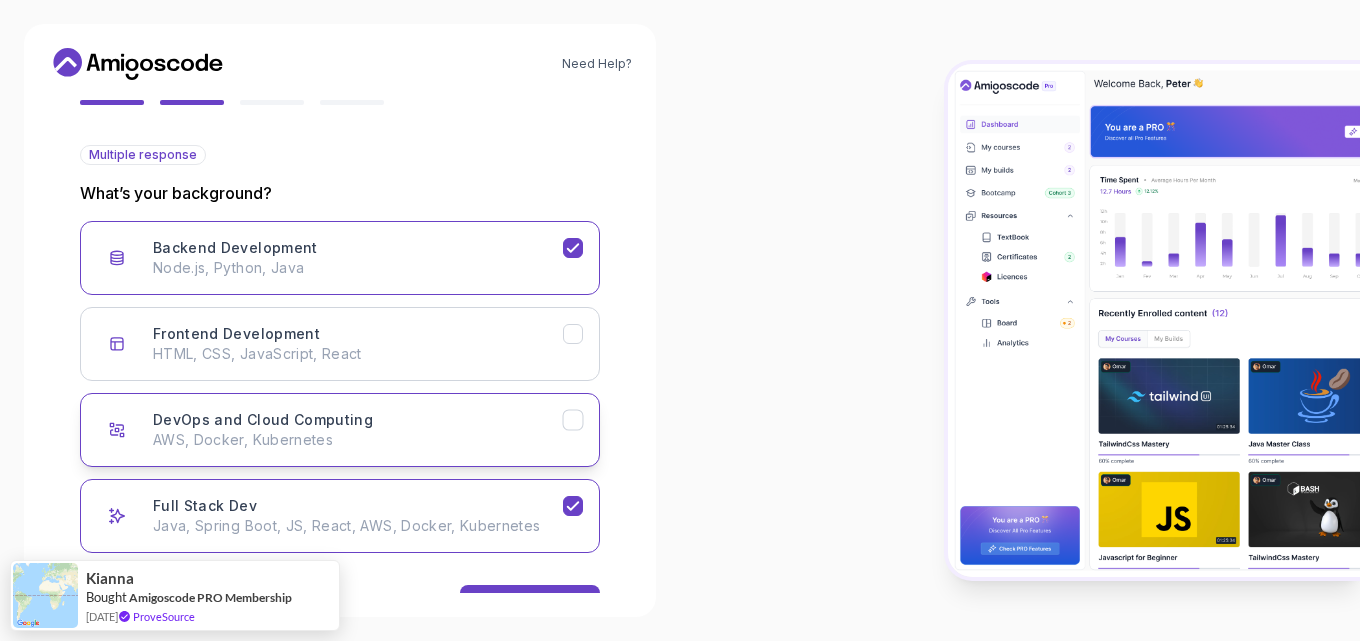 click on "AWS, Docker, Kubernetes" at bounding box center (358, 440) 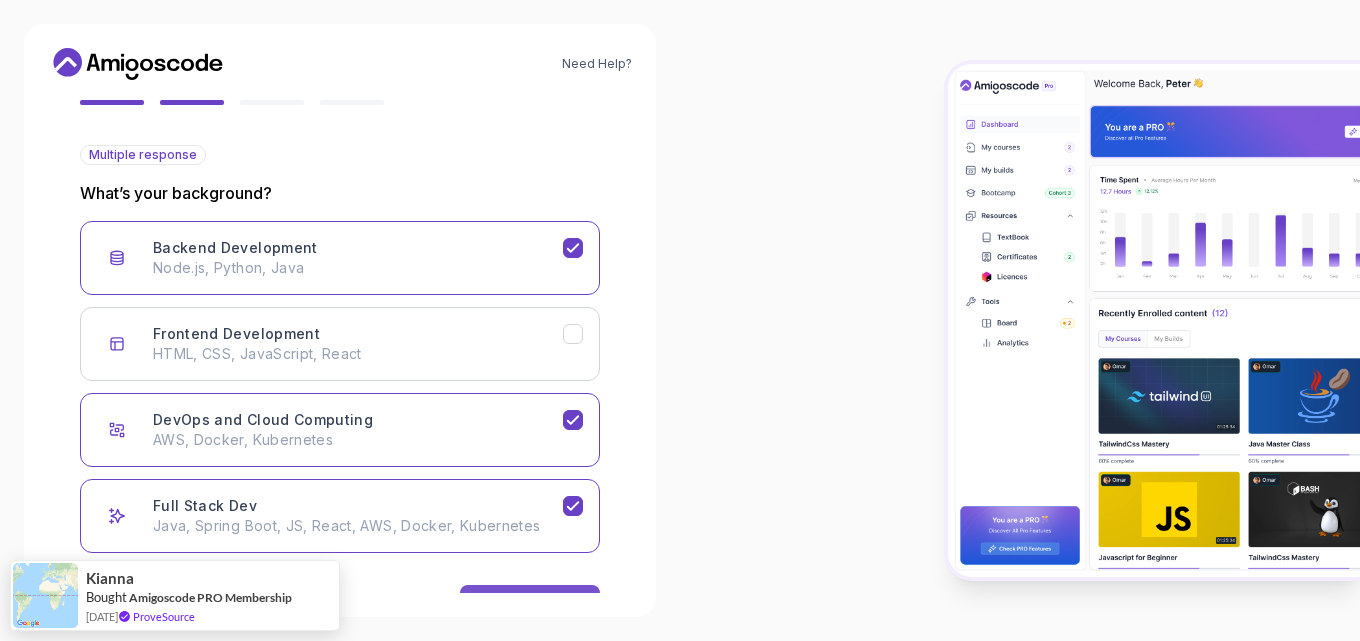 click on "Next" at bounding box center (530, 605) 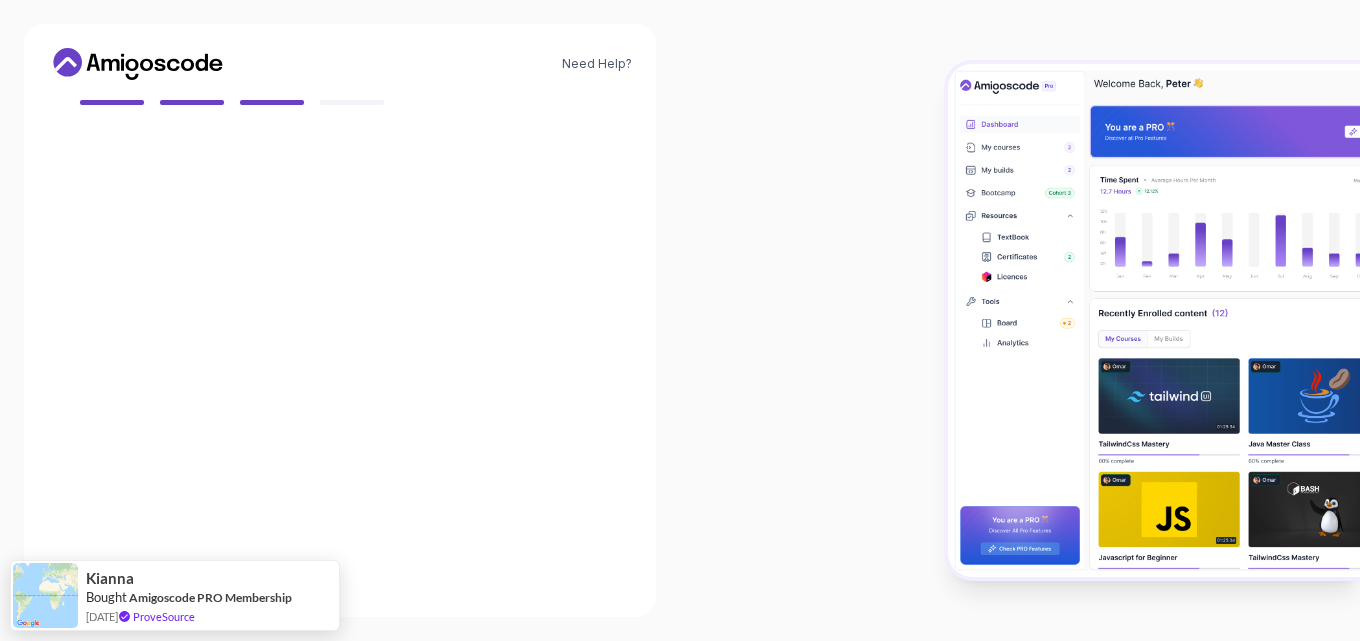 scroll, scrollTop: 168, scrollLeft: 0, axis: vertical 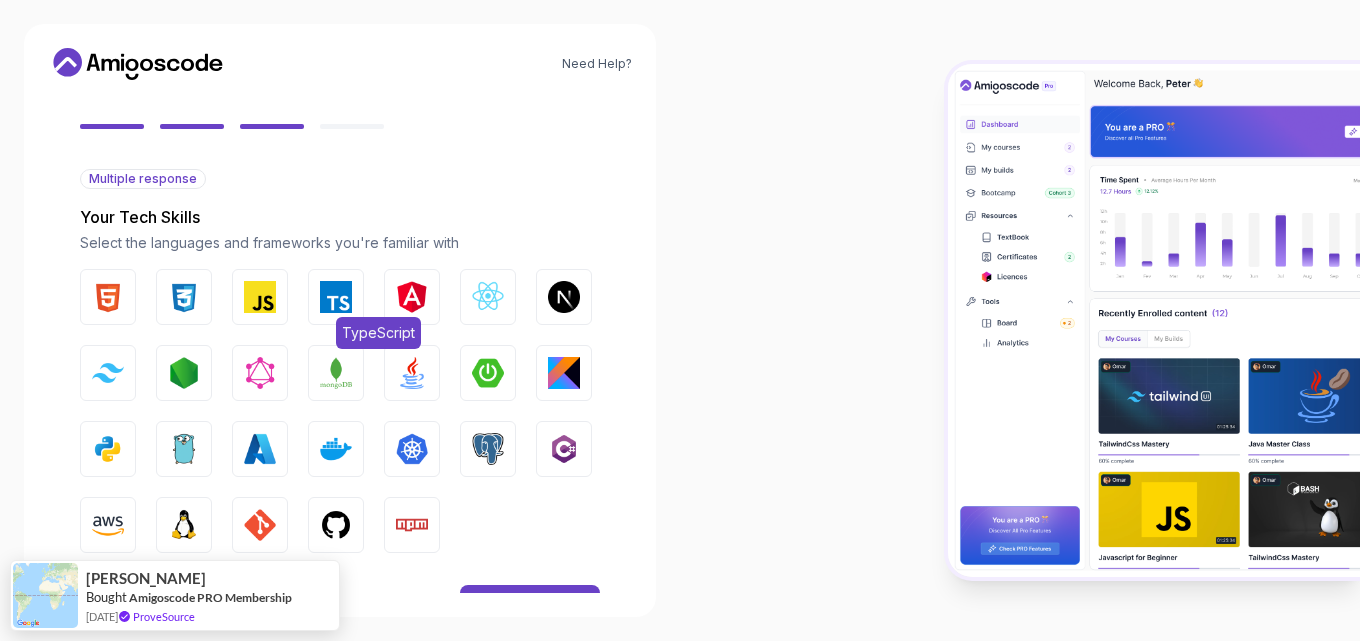 click at bounding box center [336, 297] 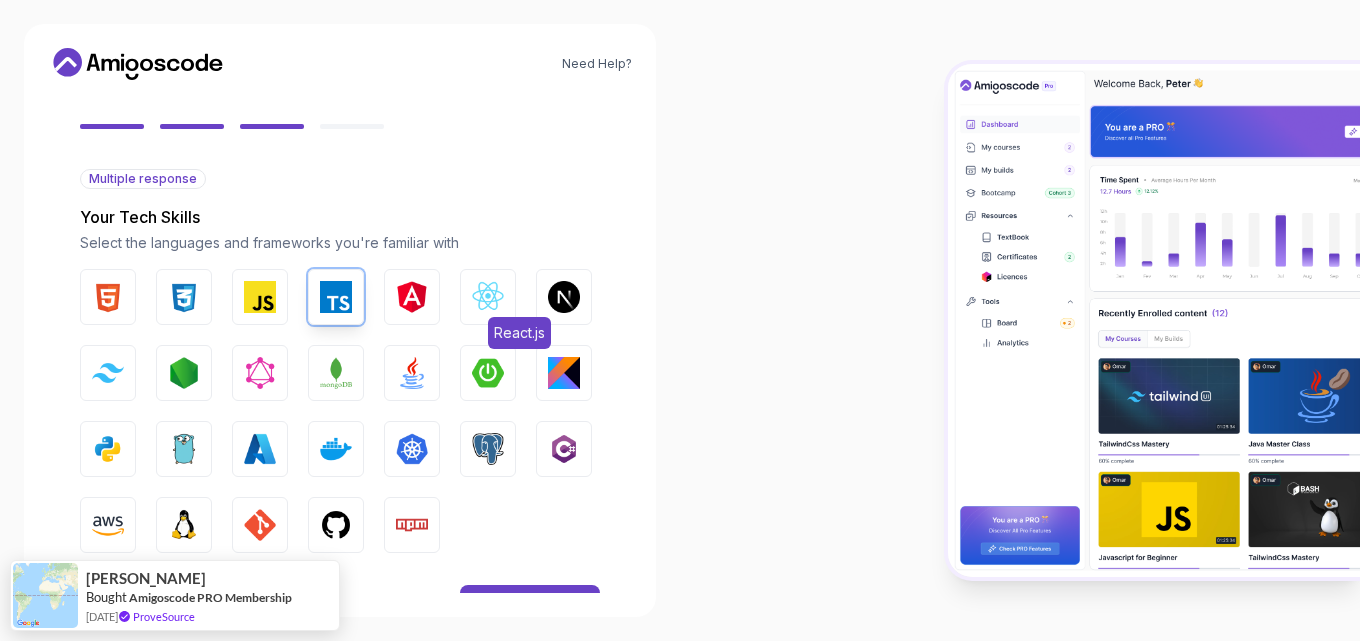 click at bounding box center [488, 297] 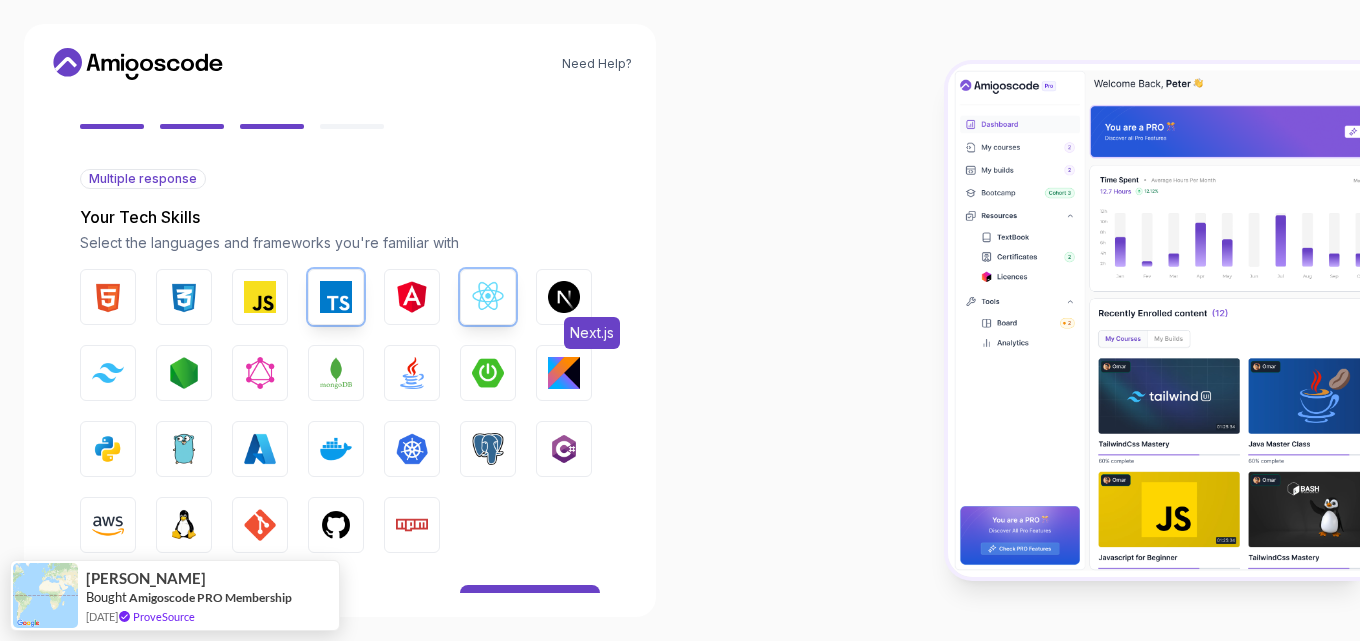 click at bounding box center [564, 297] 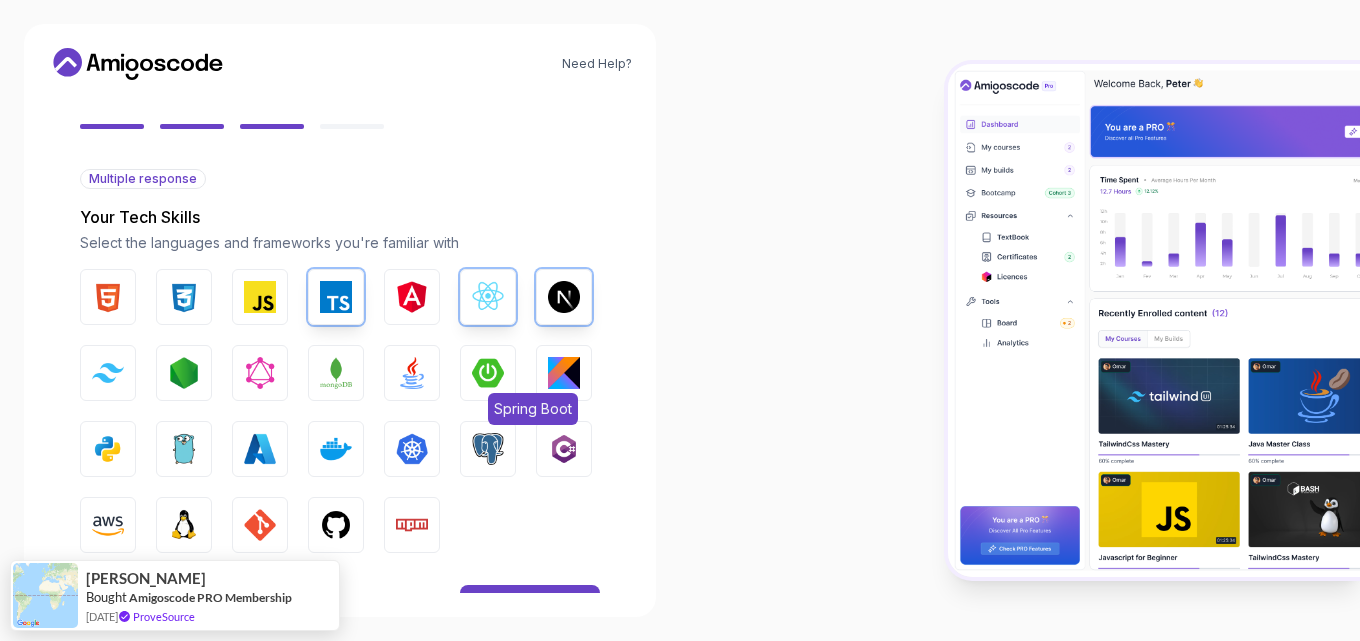click at bounding box center (488, 373) 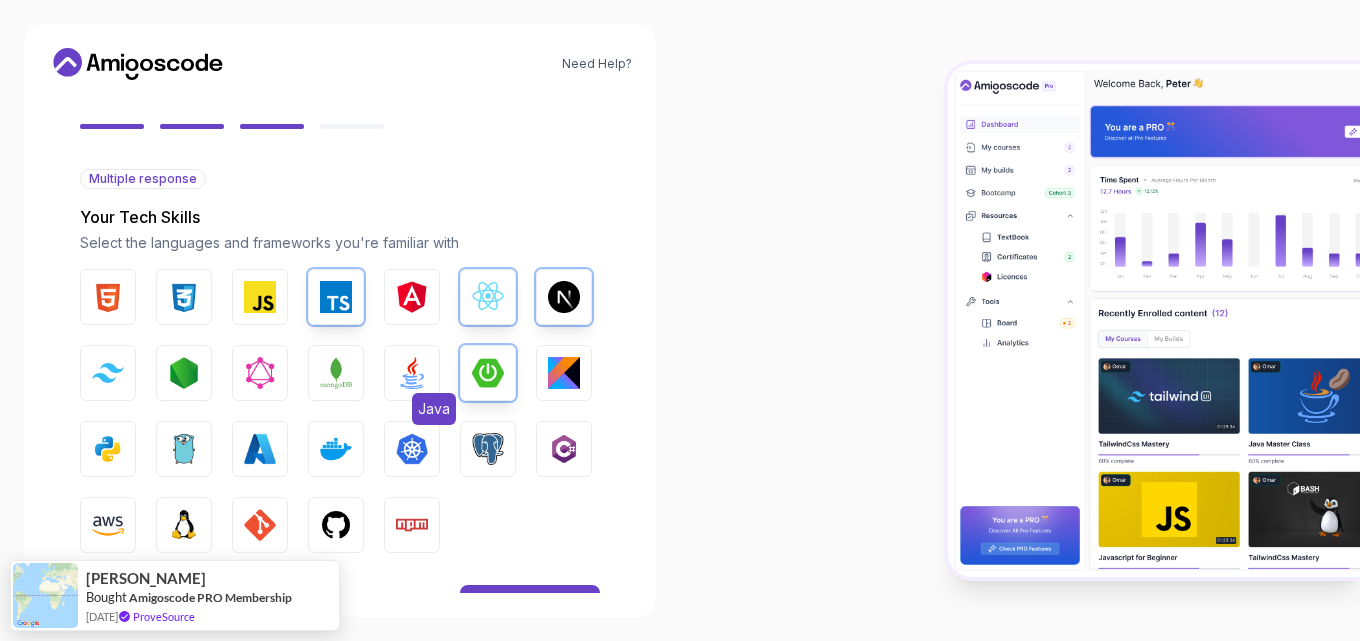 click on "Java" at bounding box center [412, 373] 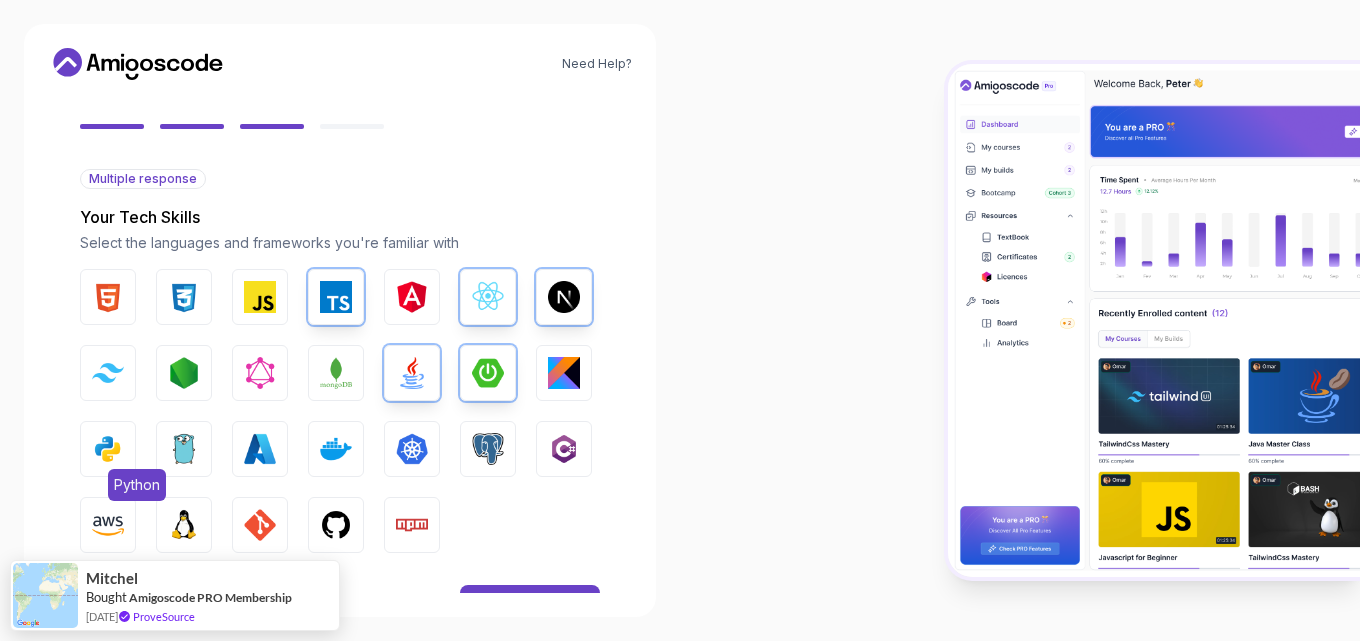 click at bounding box center (108, 449) 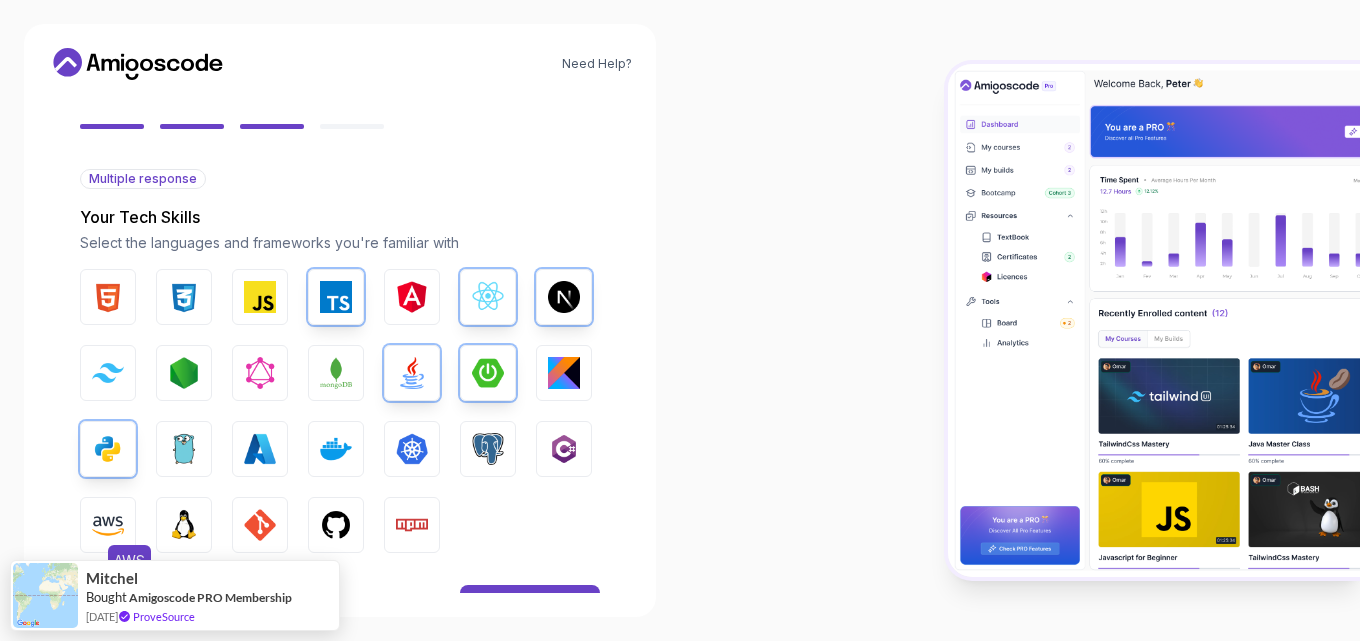 click at bounding box center (108, 525) 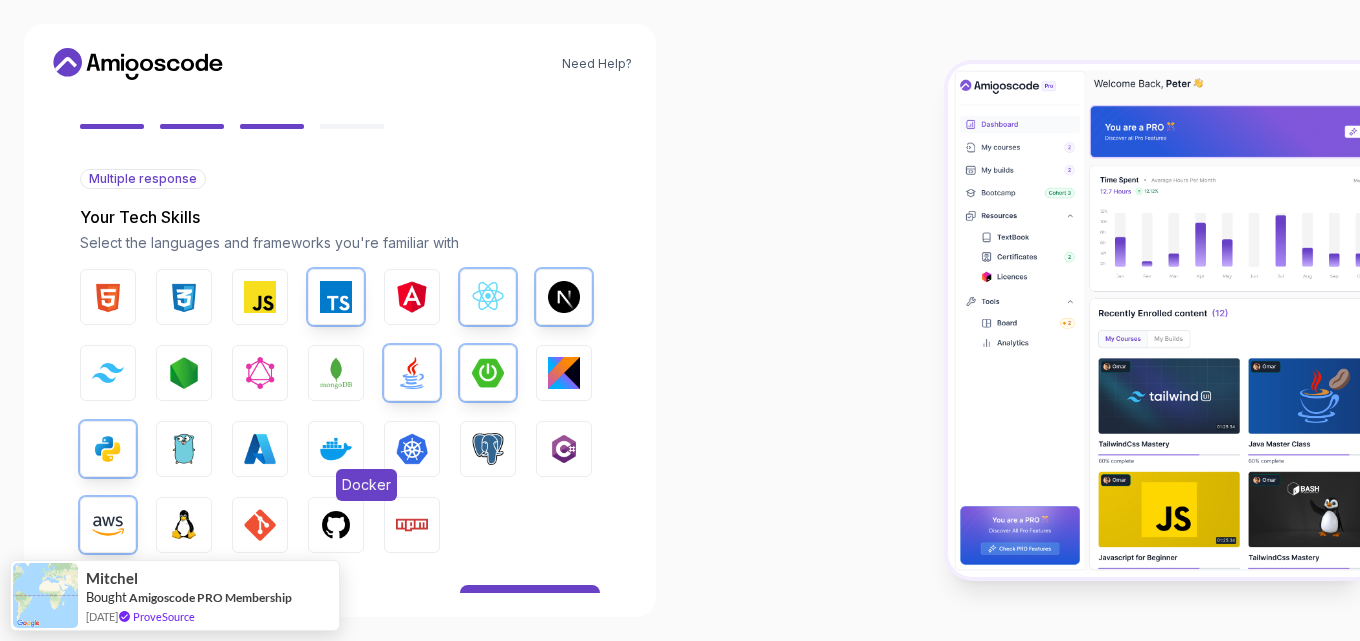 click on "Docker" at bounding box center (336, 449) 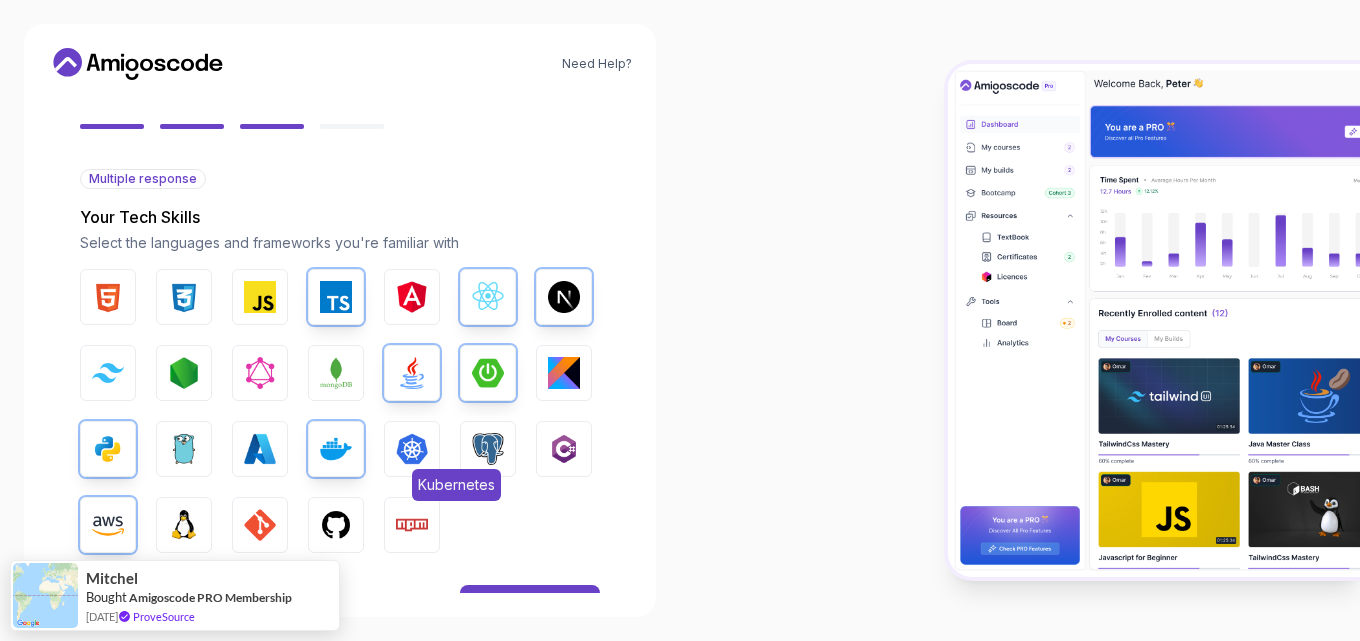 click on "Kubernetes" at bounding box center [412, 449] 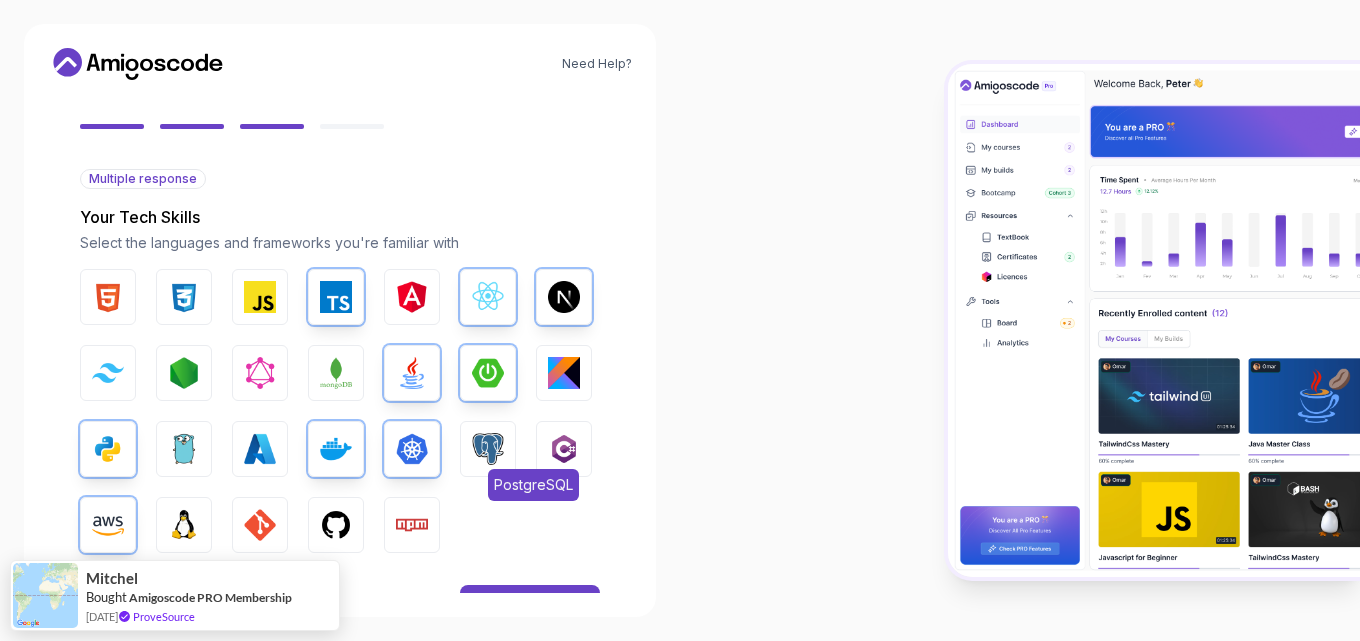 click at bounding box center (488, 449) 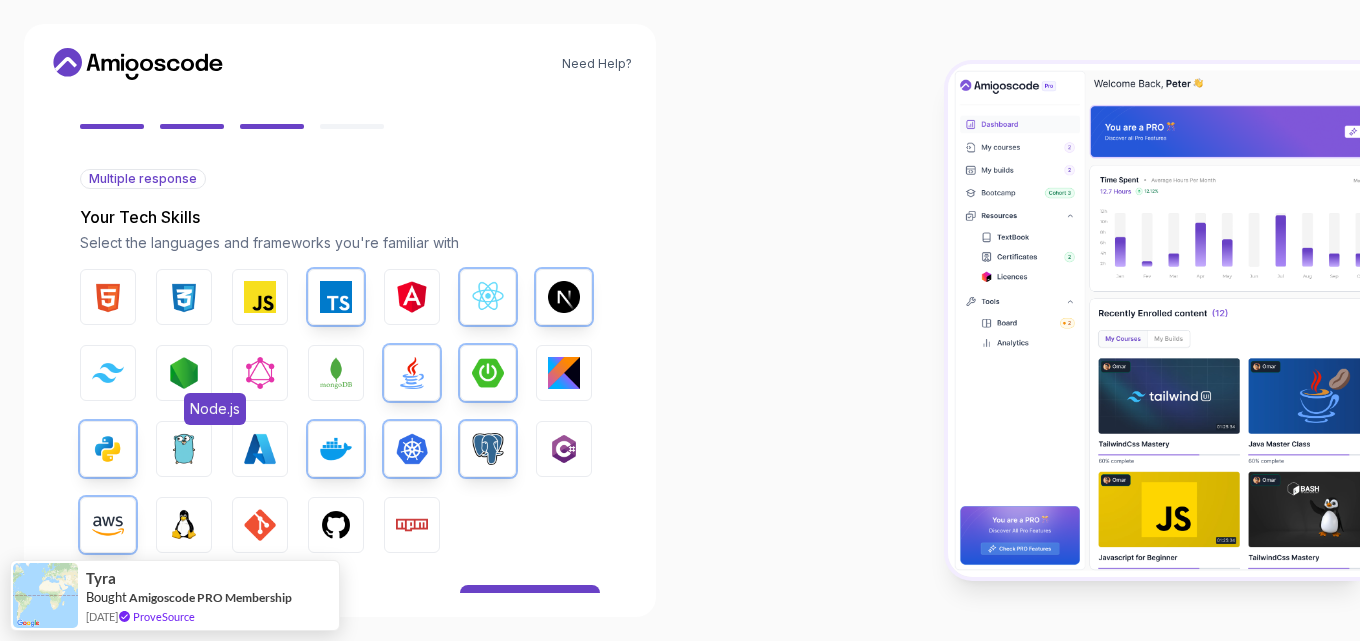 click at bounding box center [184, 373] 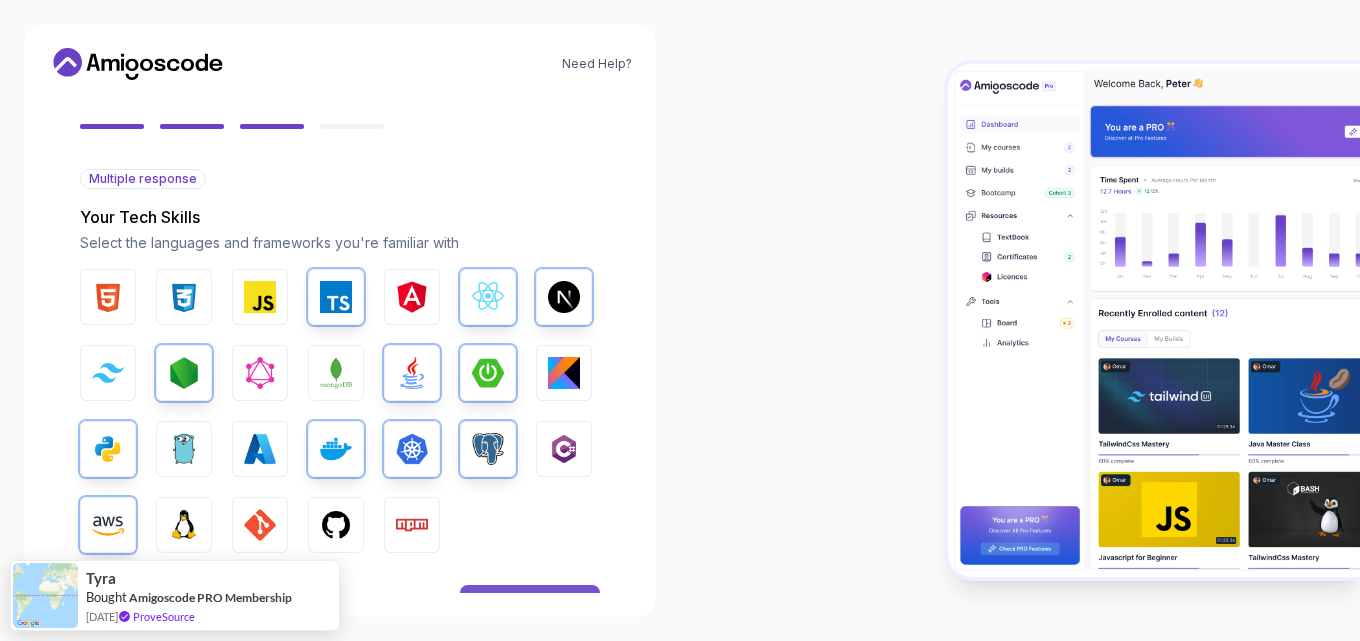 click on "Next" at bounding box center (530, 605) 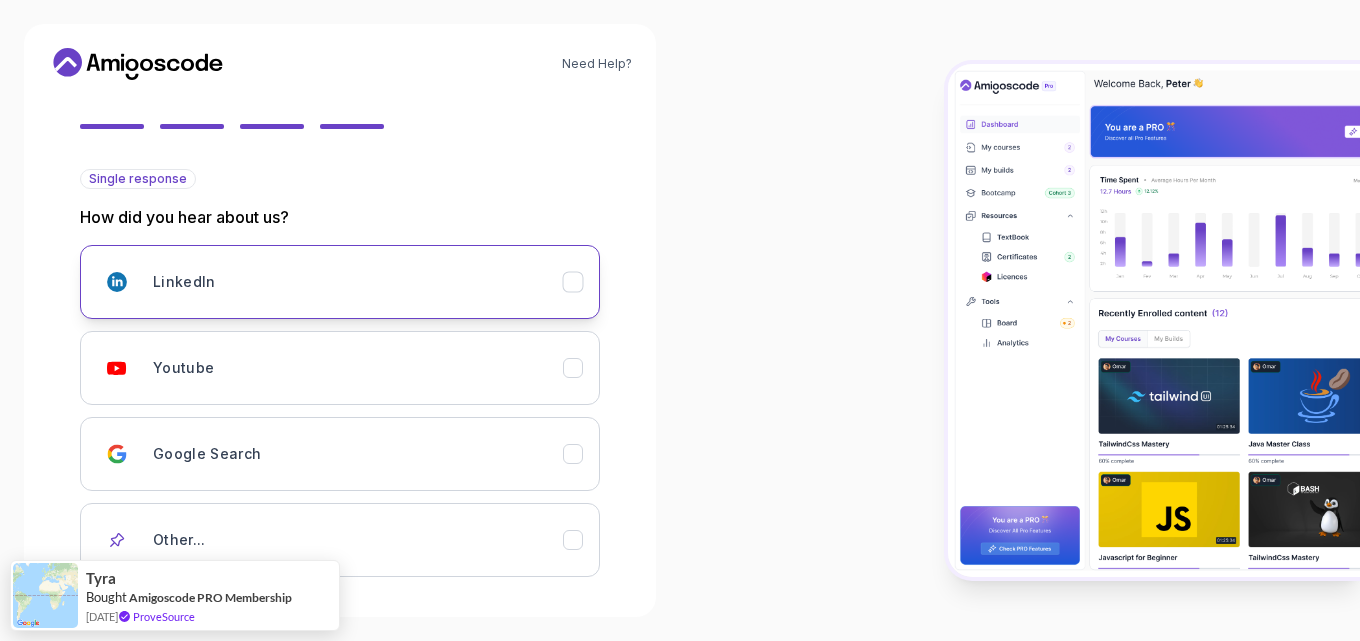 click on "LinkedIn" at bounding box center (358, 282) 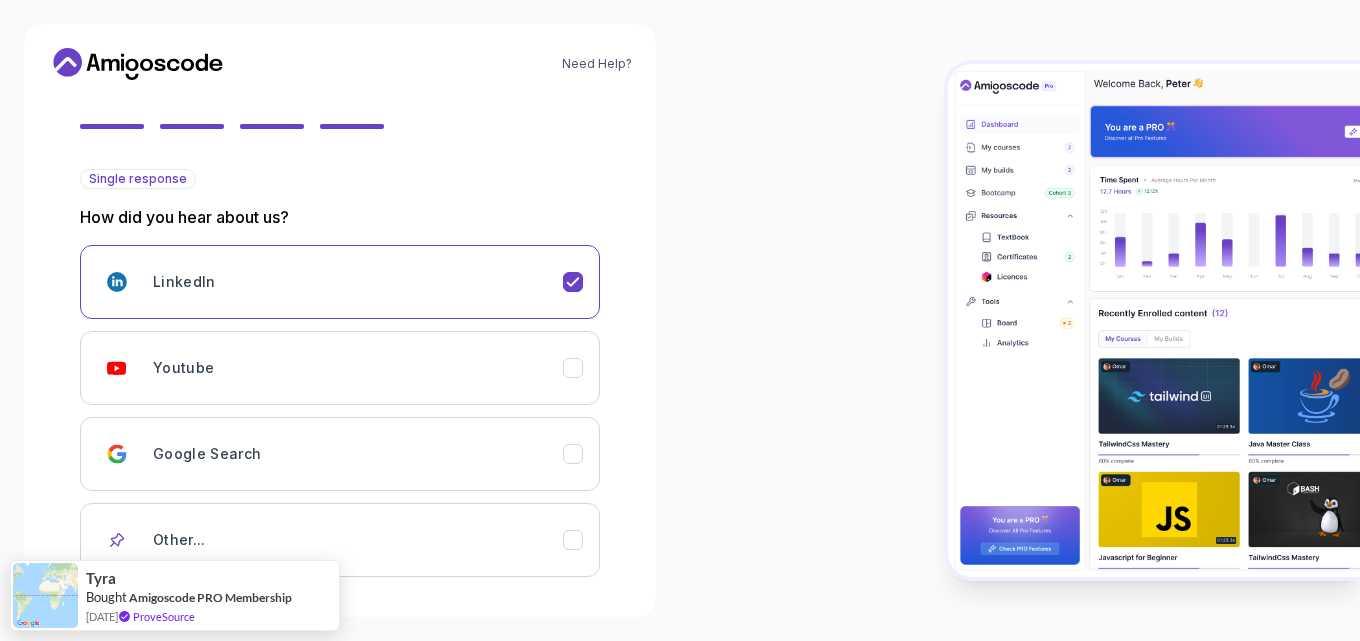 click on "Next" at bounding box center (530, 641) 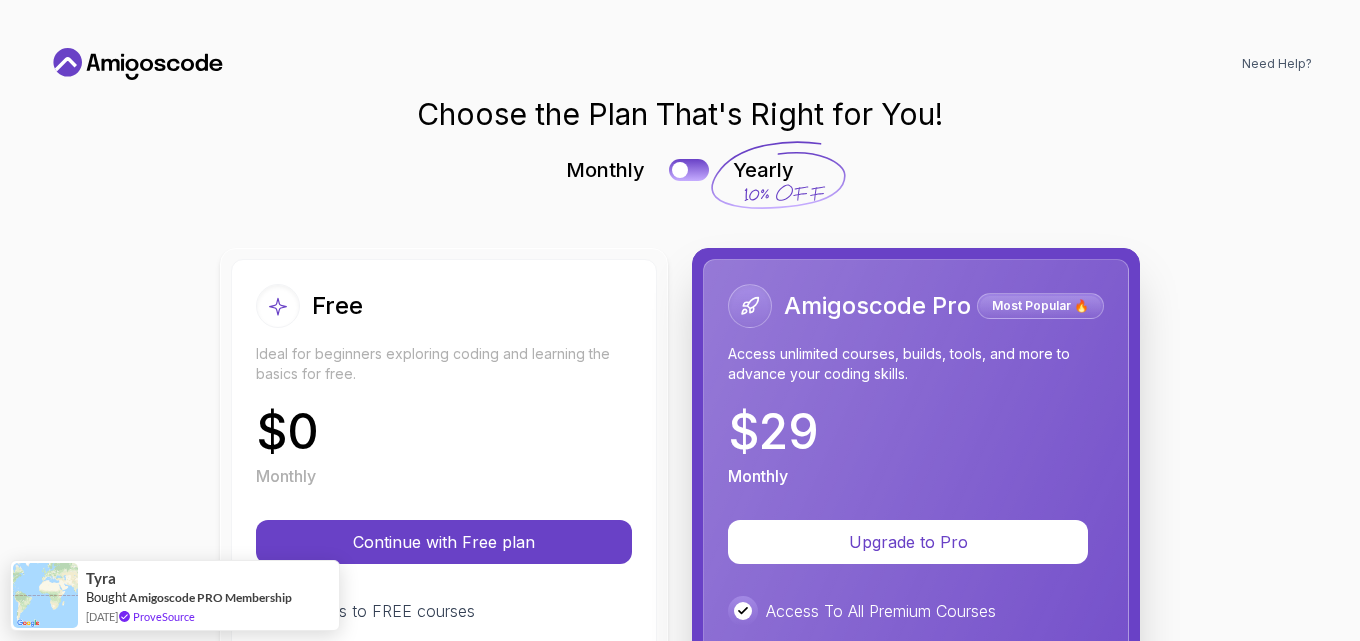 scroll, scrollTop: 0, scrollLeft: 0, axis: both 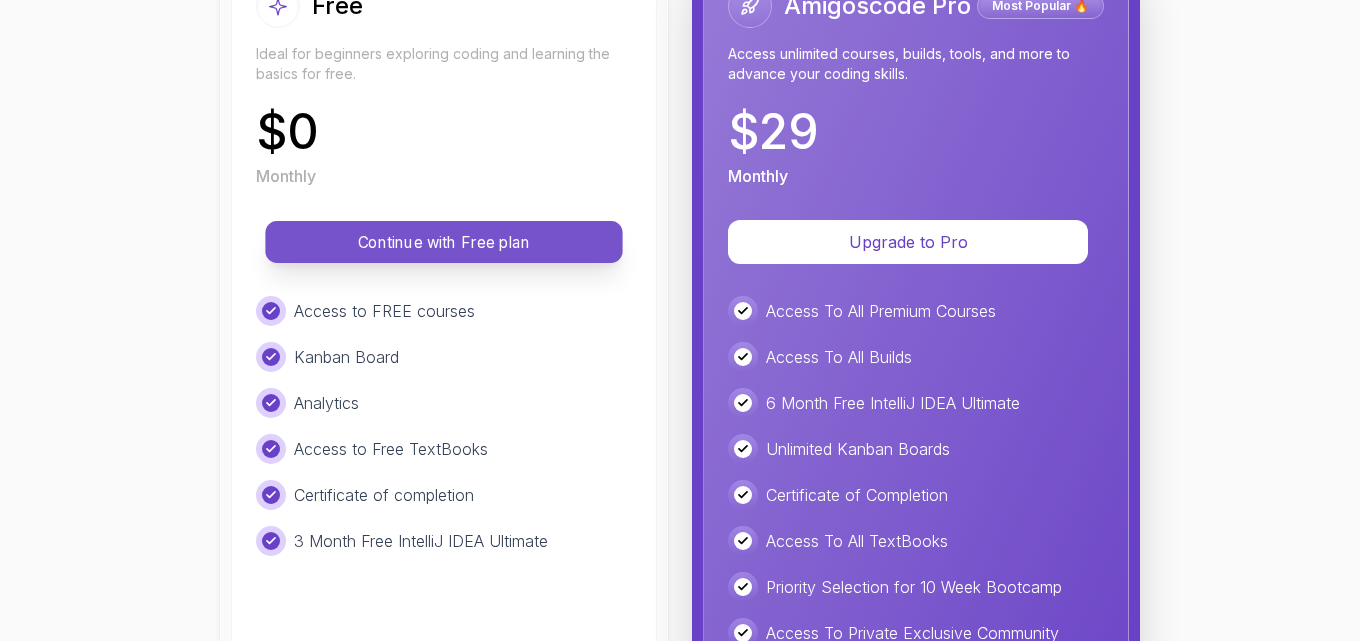 click on "Continue with Free plan" at bounding box center (444, 242) 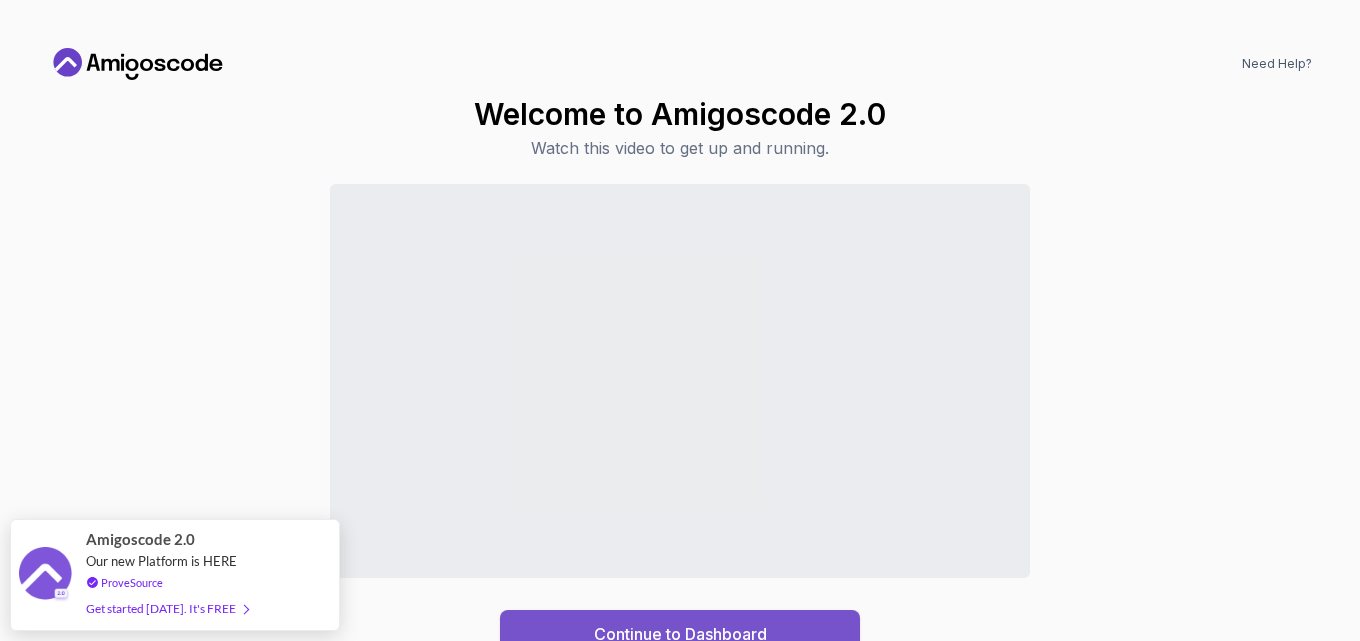 click on "Continue to Dashboard" at bounding box center (680, 634) 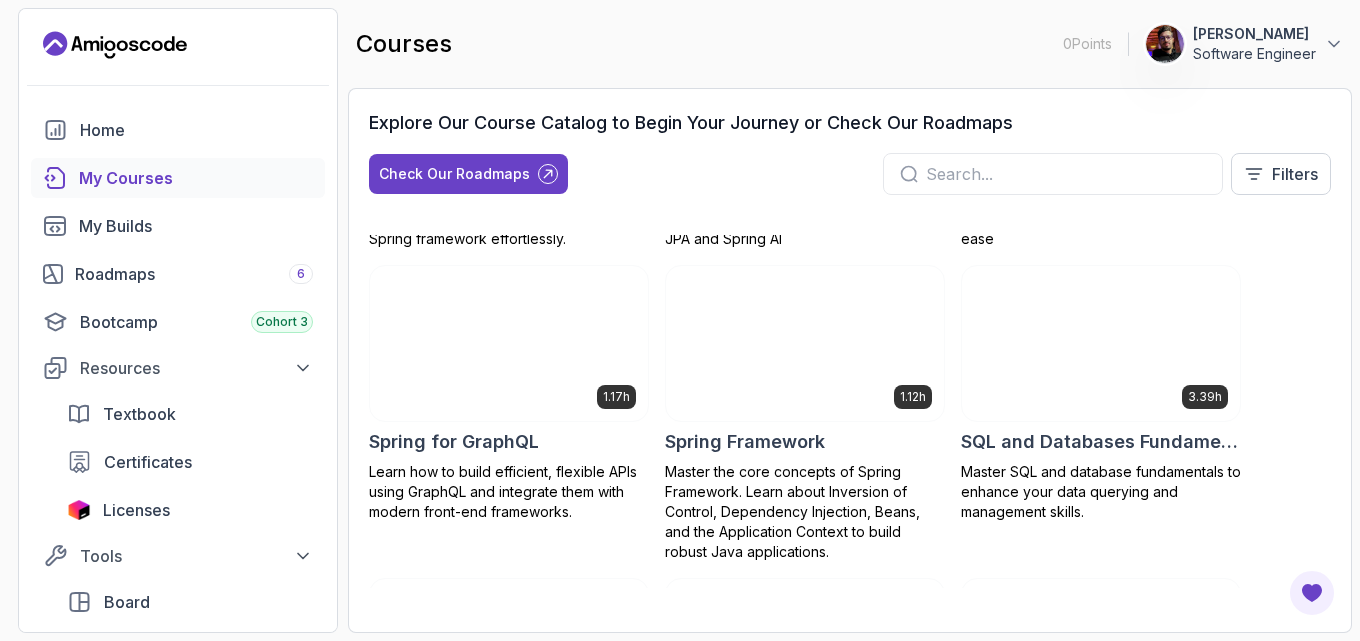 scroll, scrollTop: 3526, scrollLeft: 0, axis: vertical 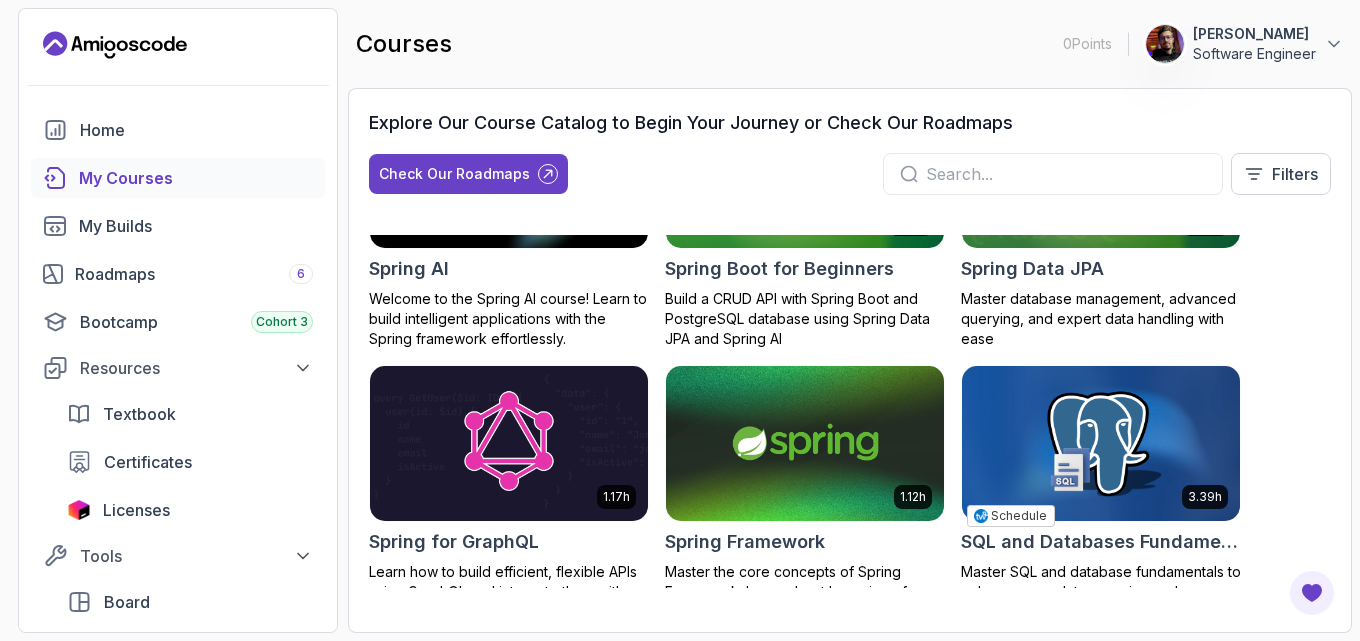 click at bounding box center [1101, 443] 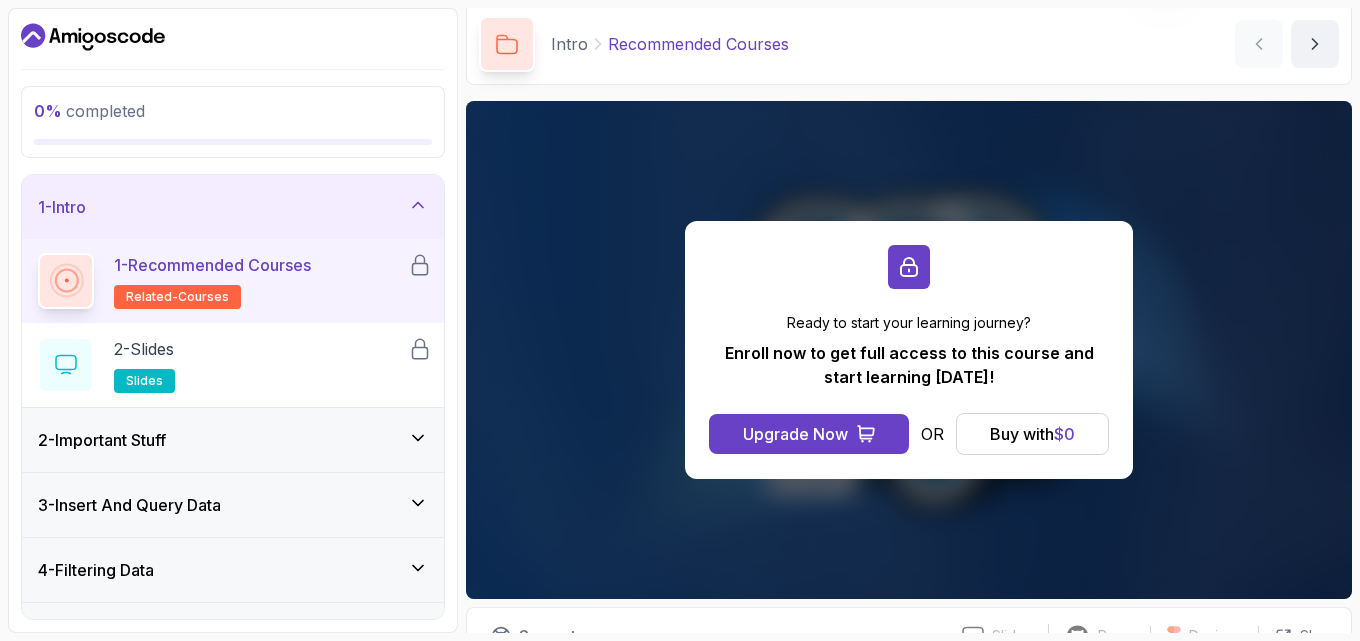 scroll, scrollTop: 200, scrollLeft: 0, axis: vertical 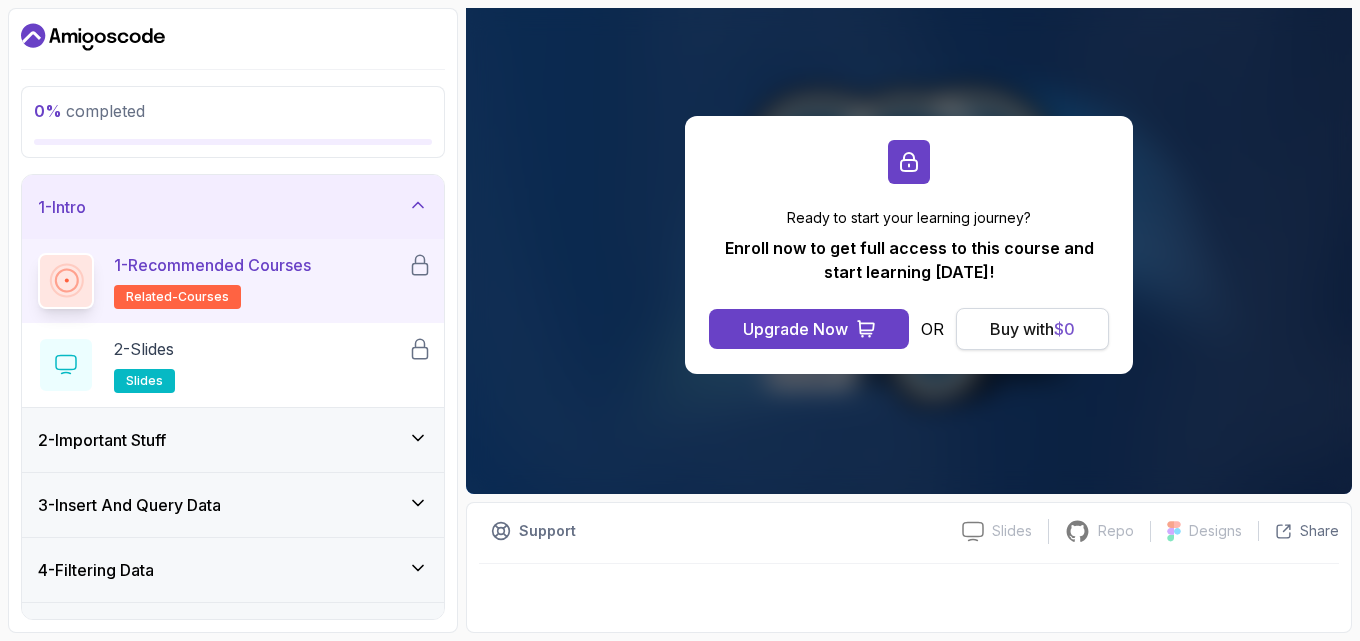 click on "Buy with  $ 0" at bounding box center [1032, 329] 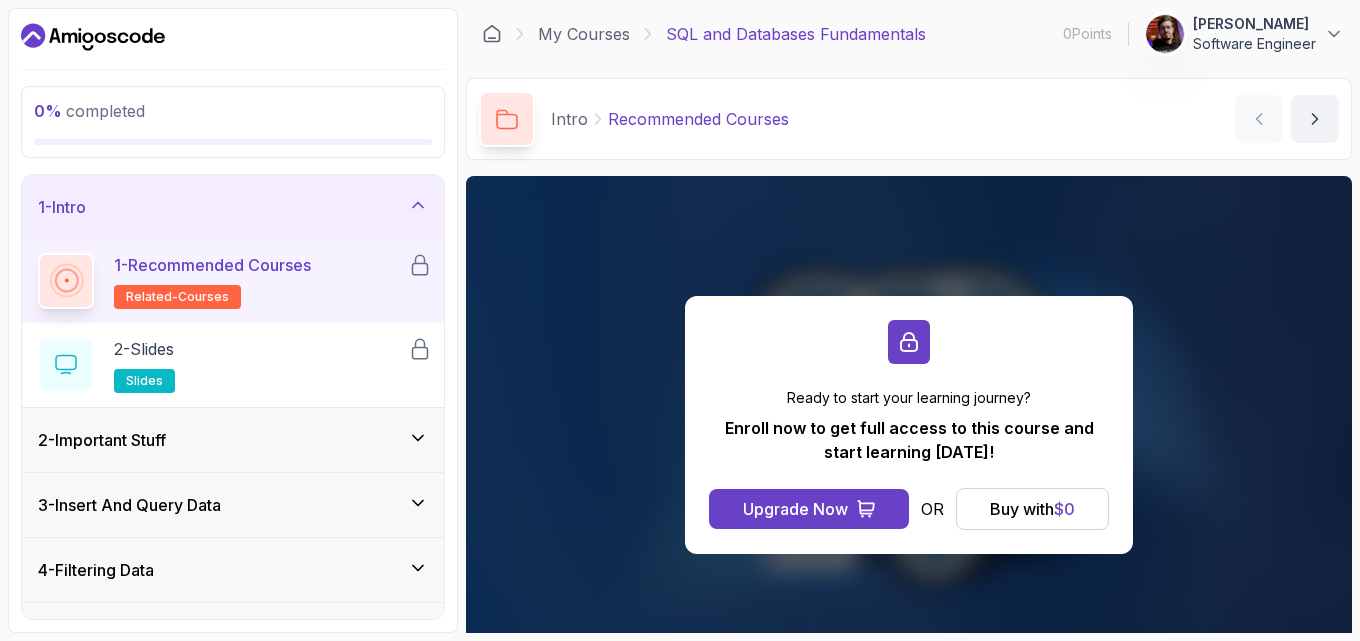 scroll, scrollTop: 0, scrollLeft: 0, axis: both 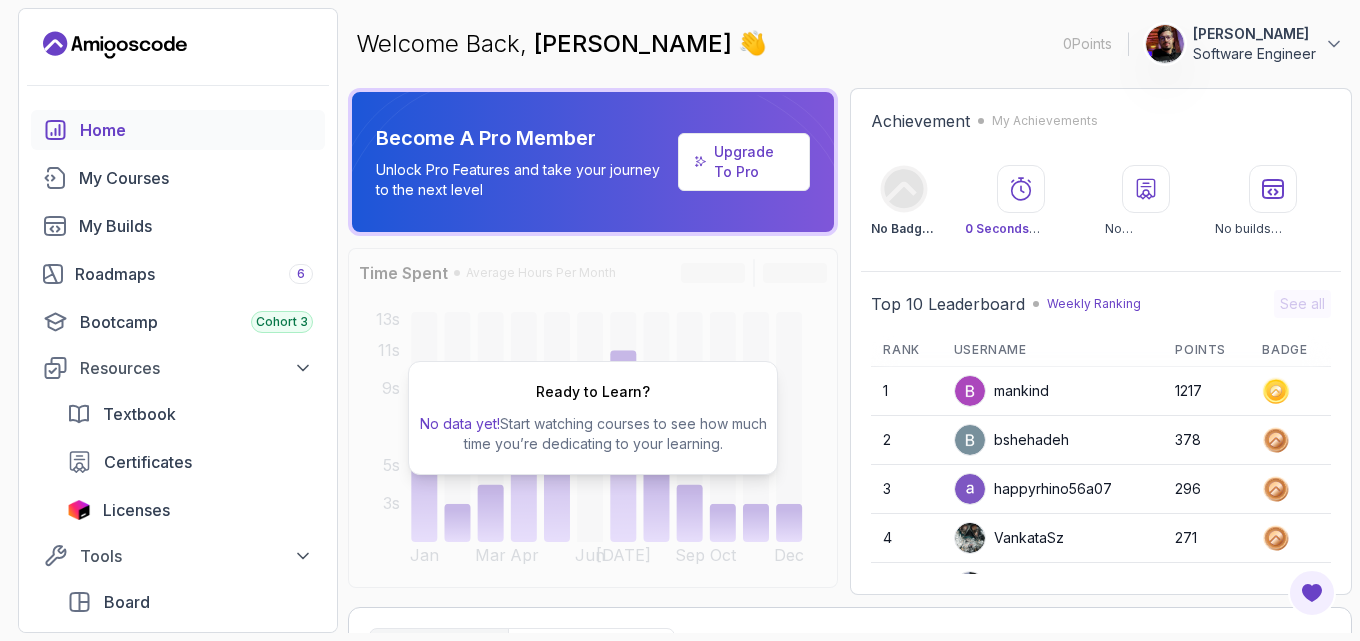 click 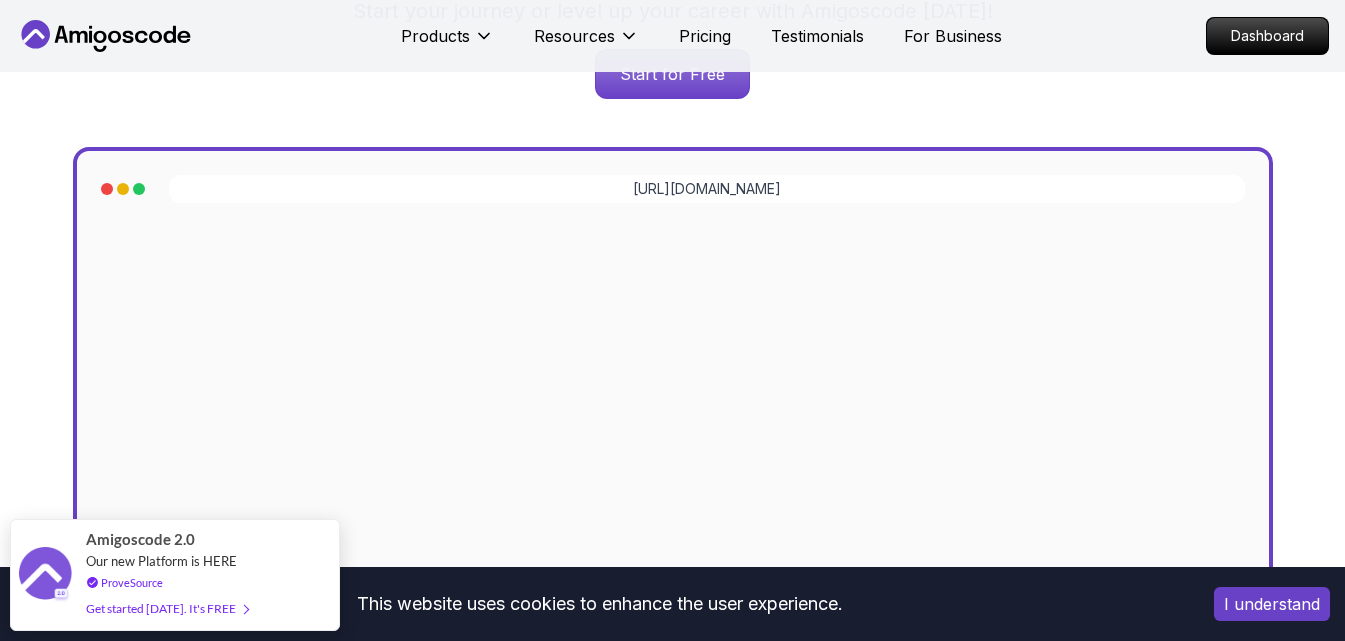 scroll, scrollTop: 800, scrollLeft: 0, axis: vertical 